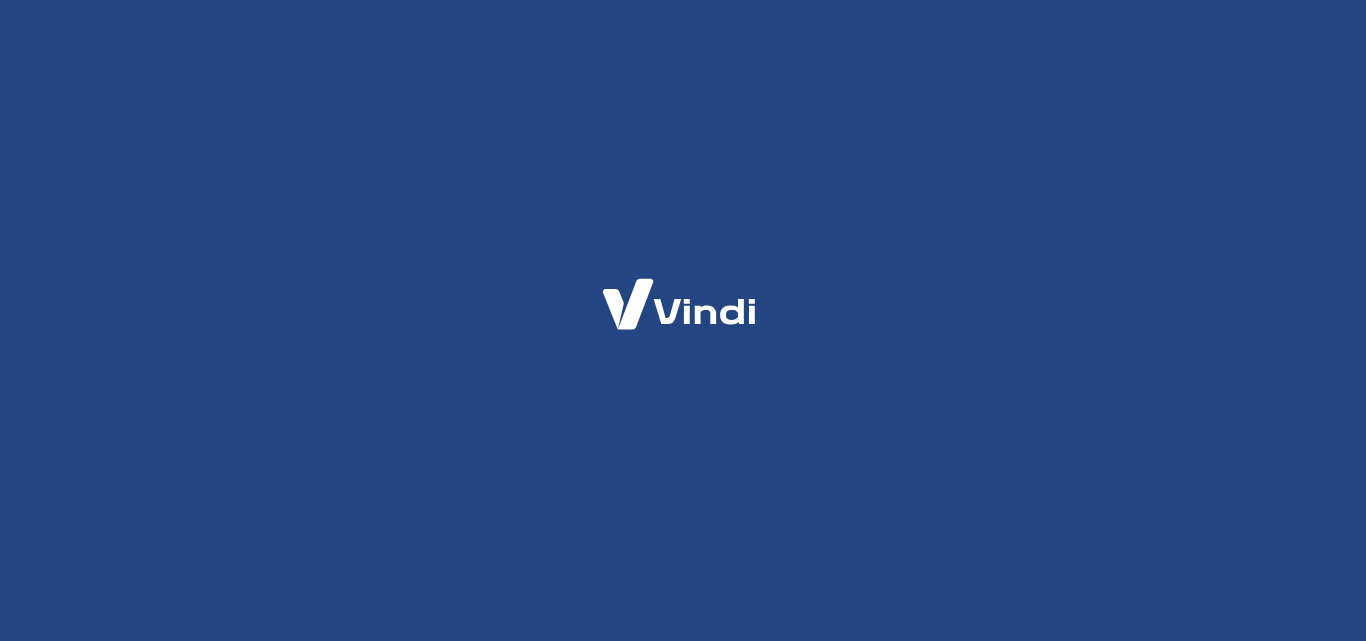 scroll, scrollTop: 0, scrollLeft: 0, axis: both 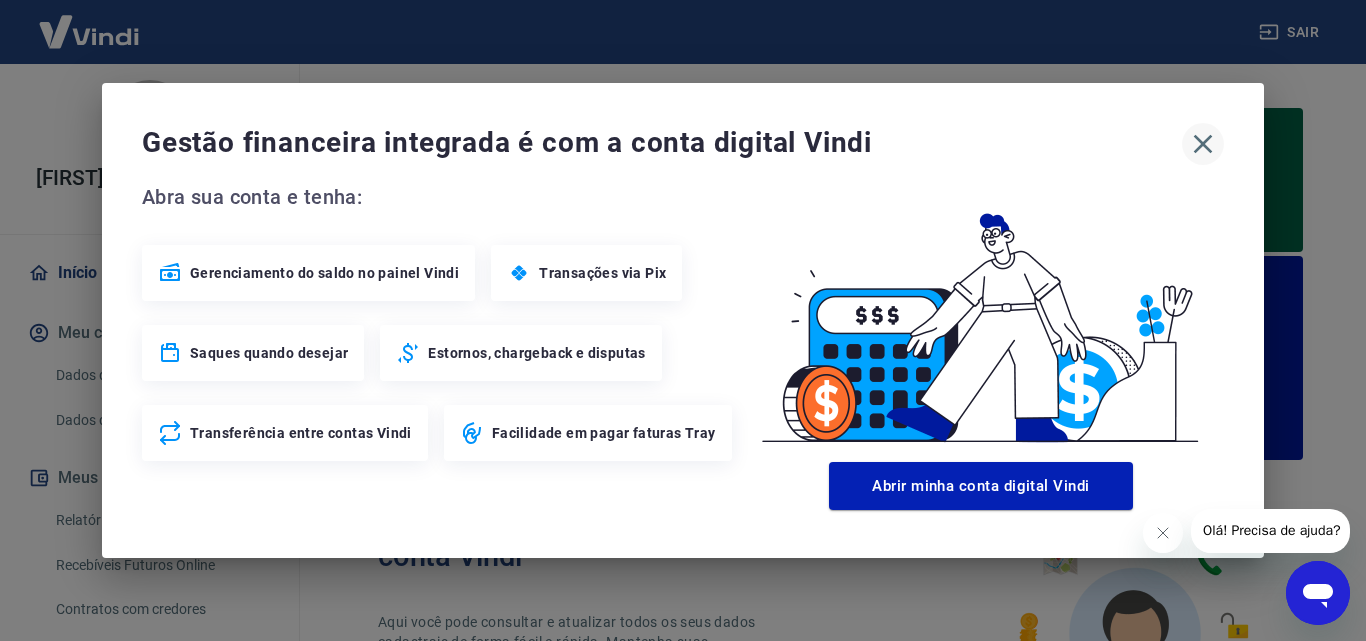 click 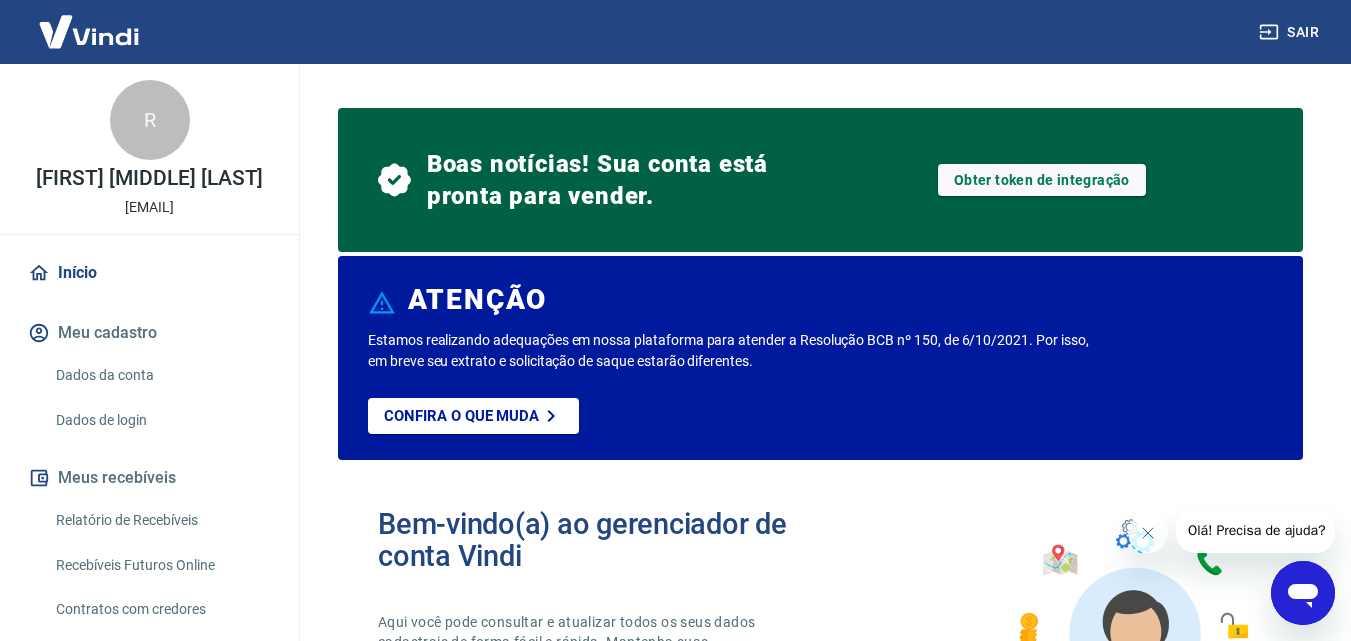click at bounding box center [1303, 593] 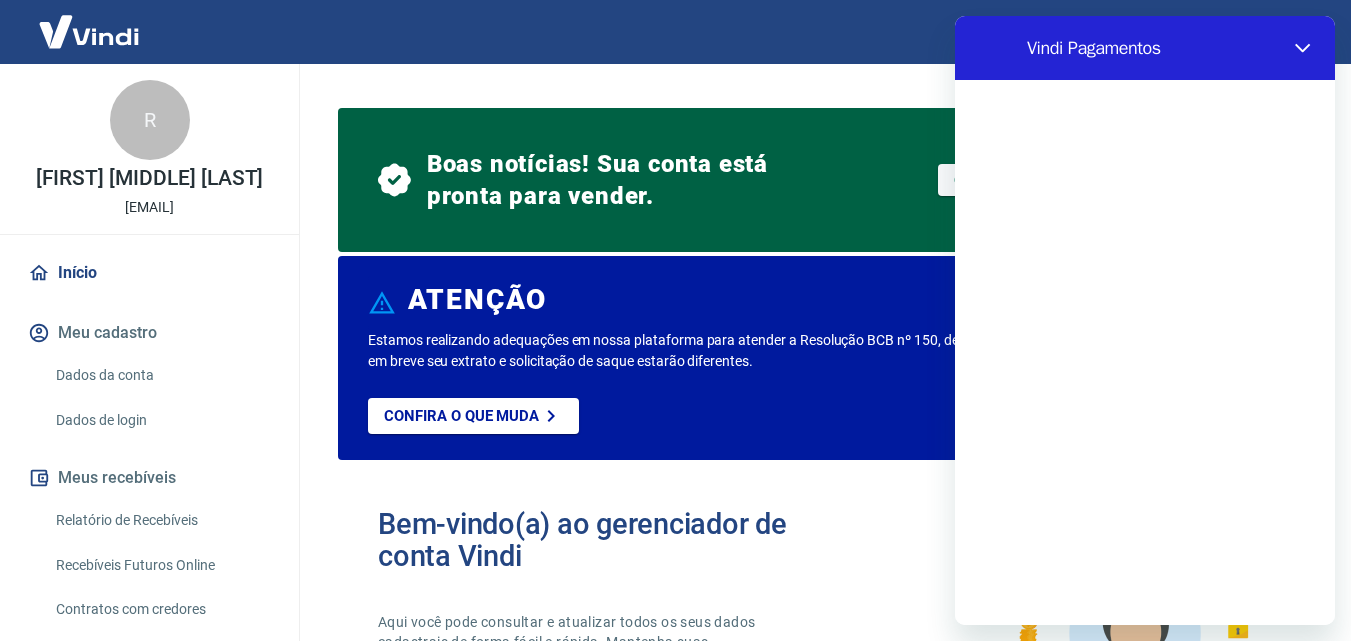 scroll, scrollTop: 0, scrollLeft: 0, axis: both 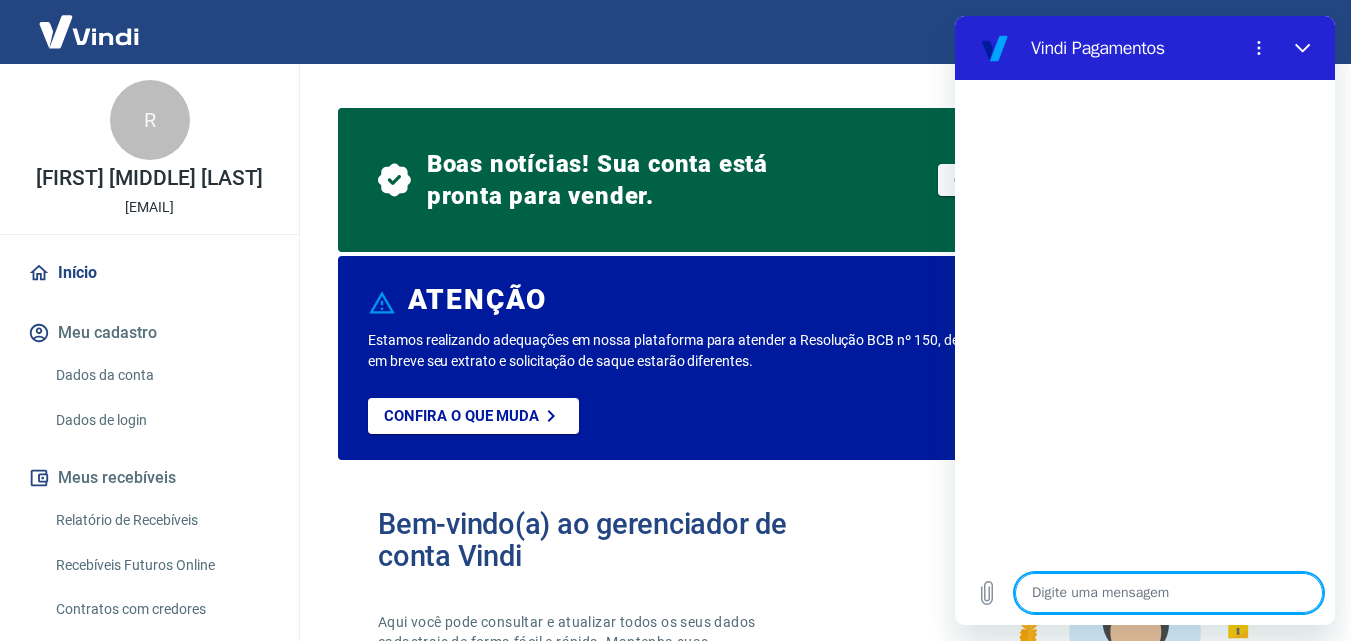 click at bounding box center (1169, 593) 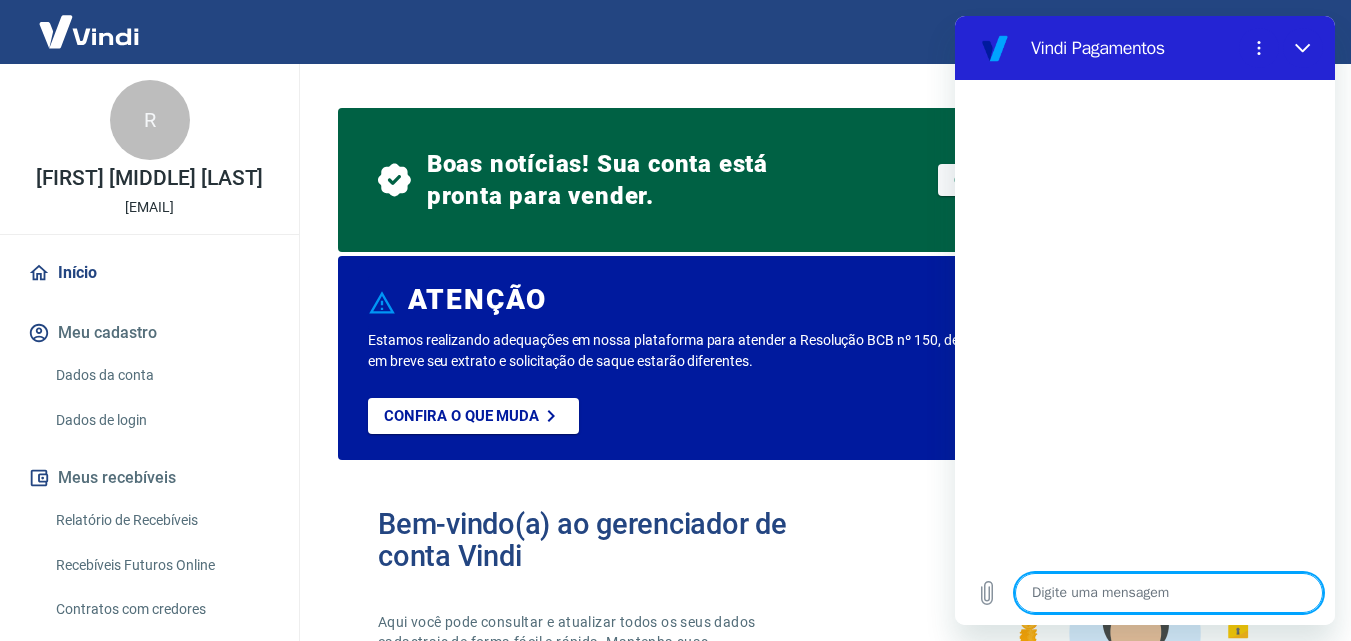 type on "B" 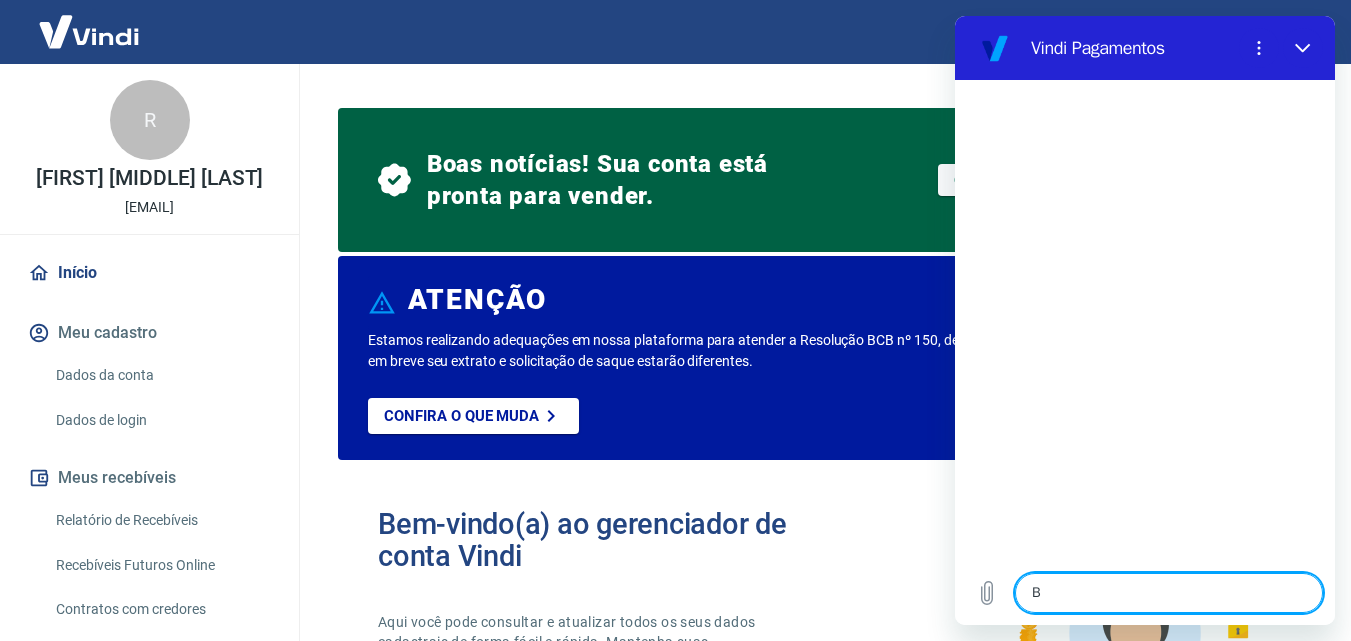 type on "Bo" 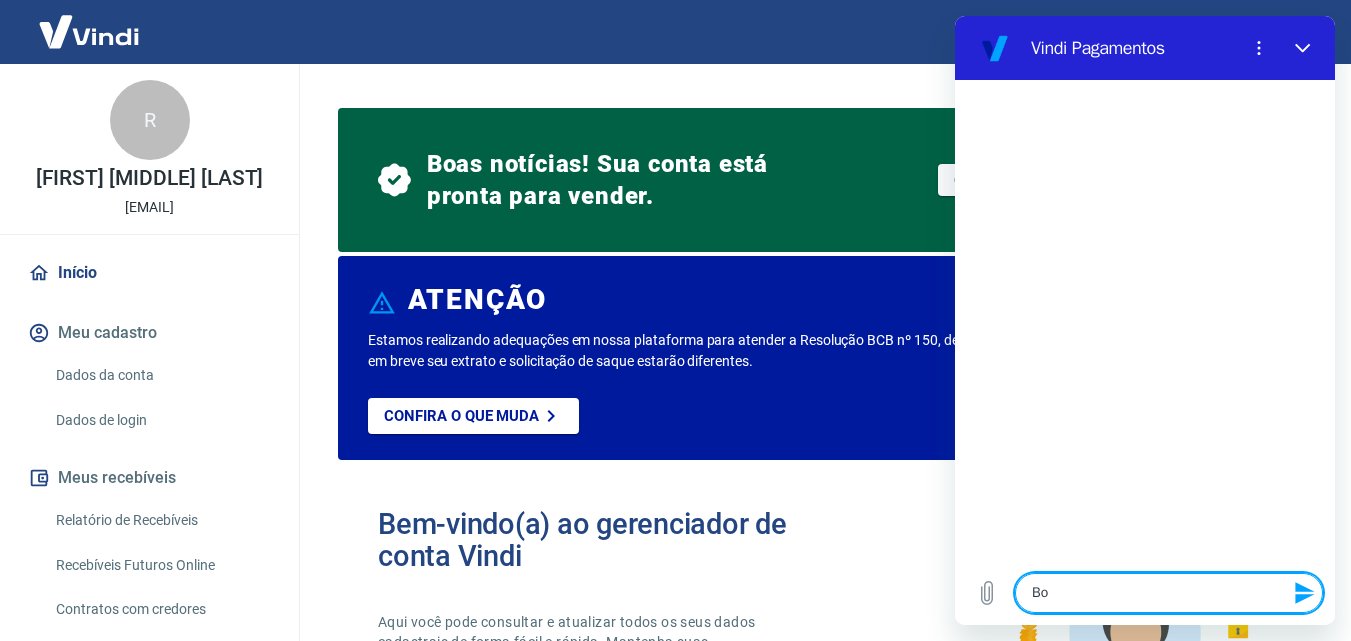 type on "Boa" 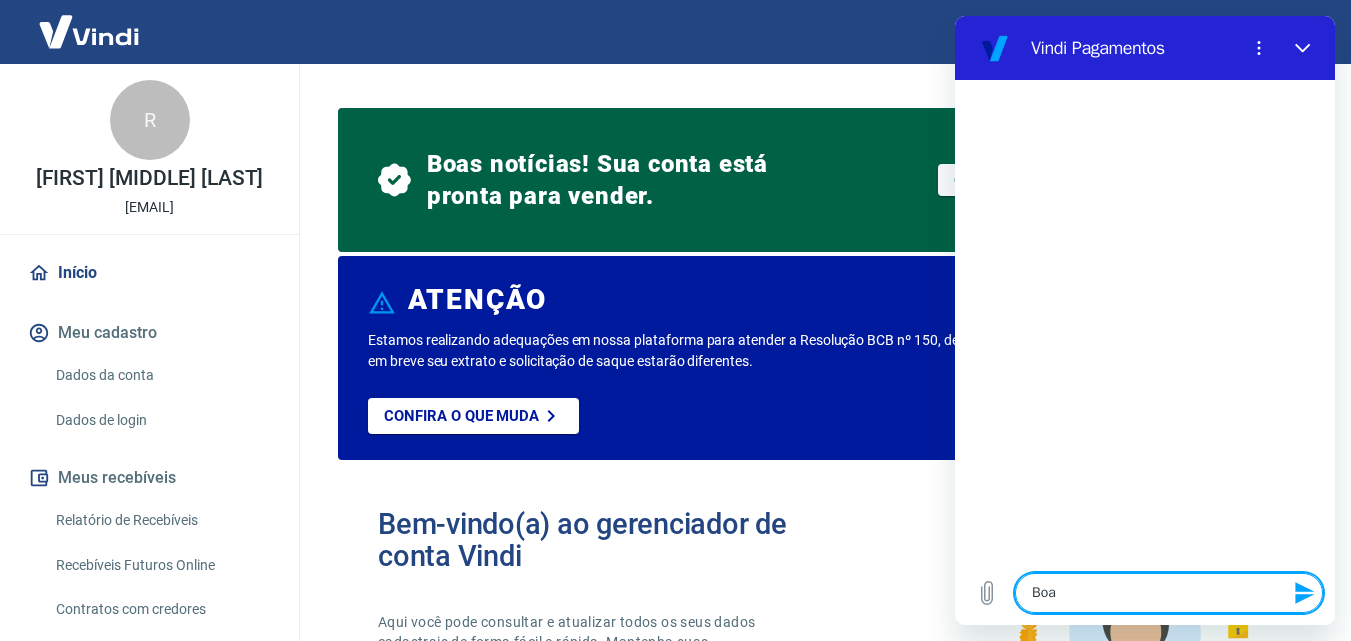 type on "Boa" 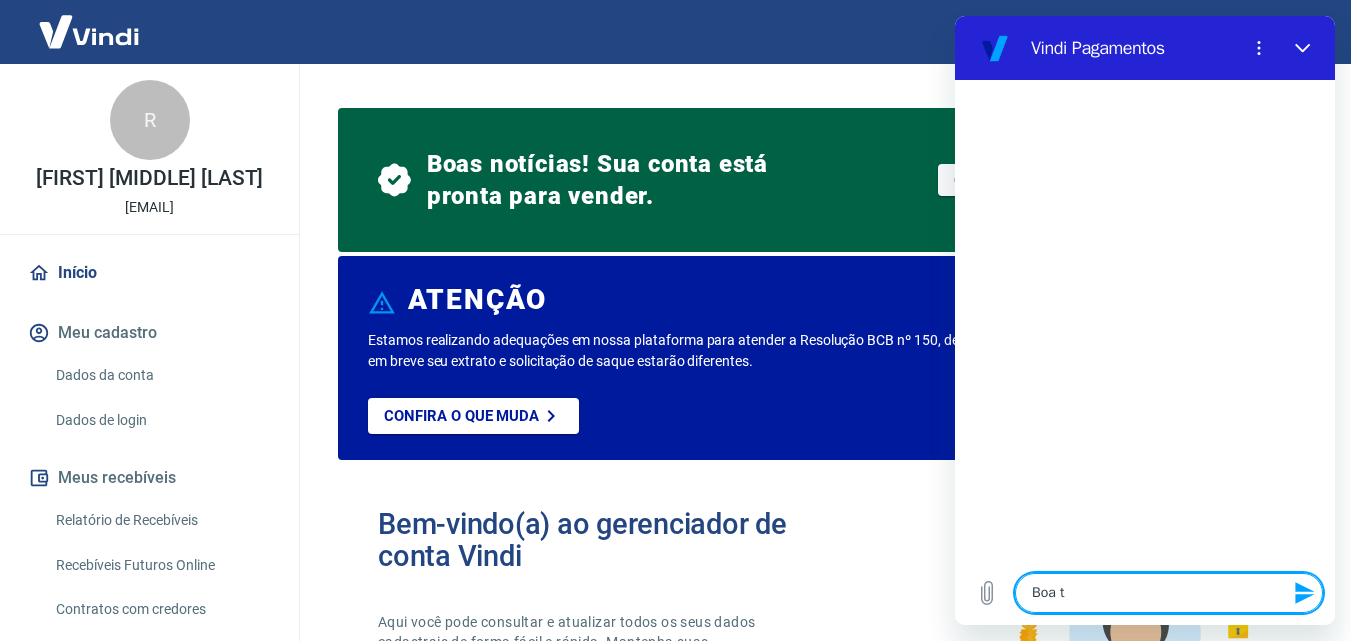 type on "Boa ta" 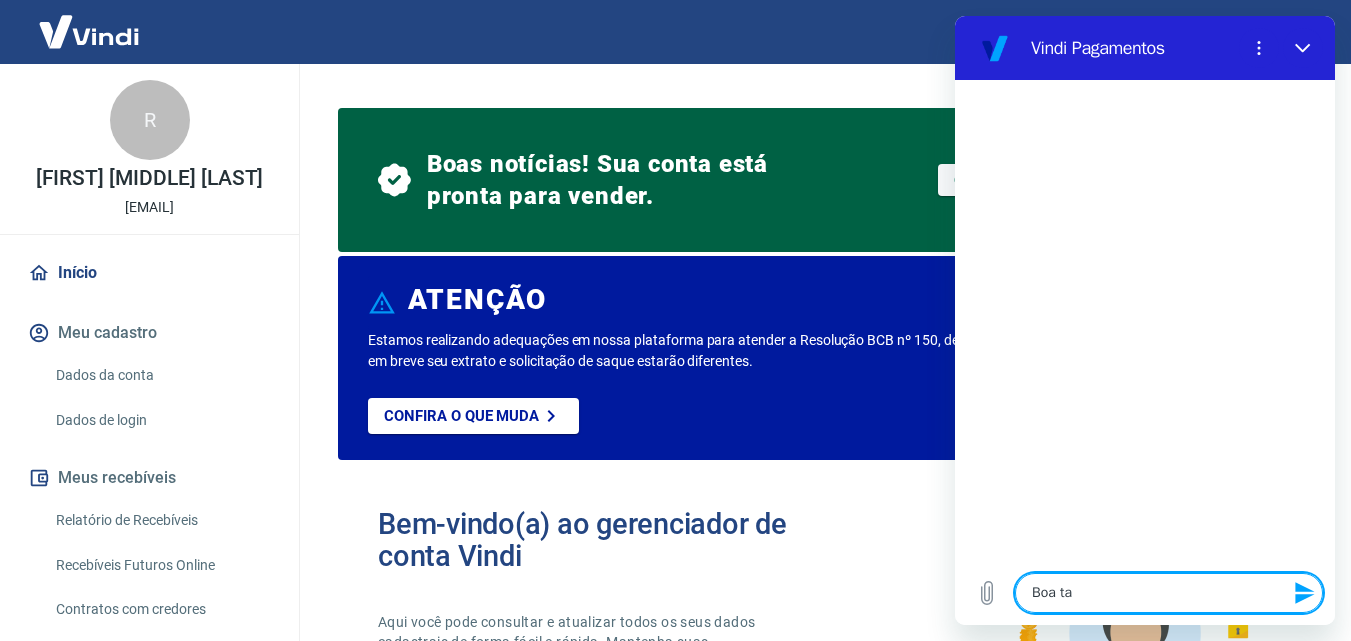 type on "Boa tar" 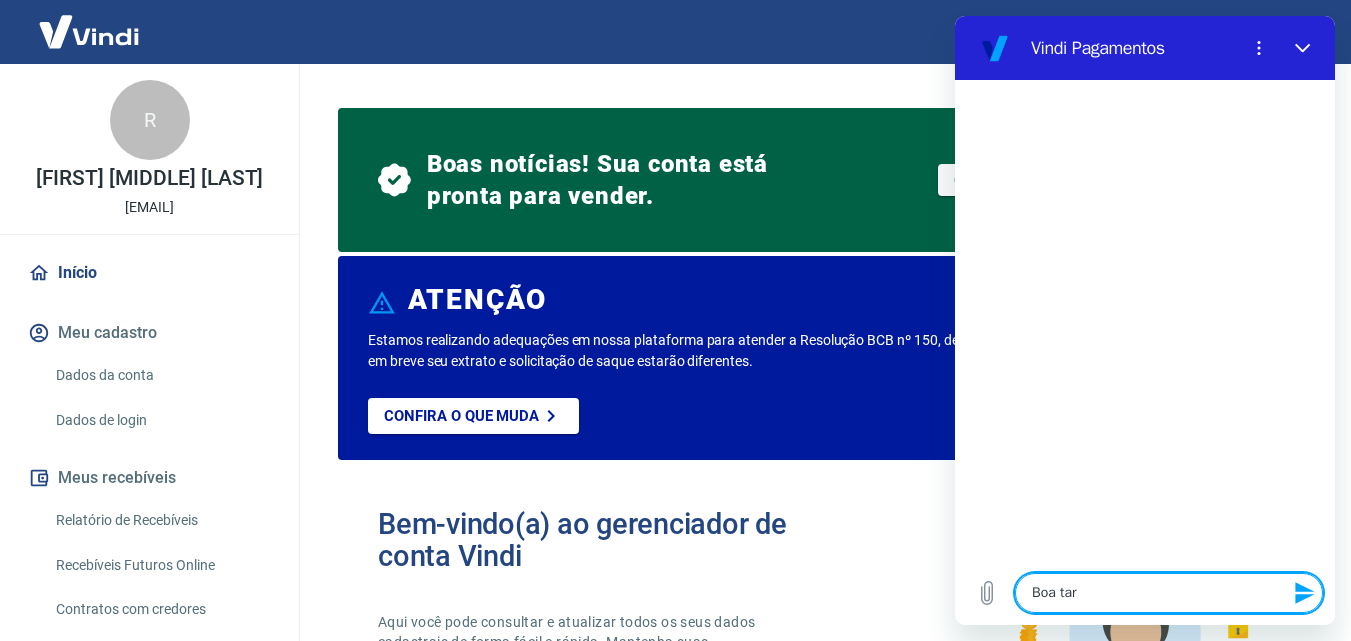 type on "Boa tard" 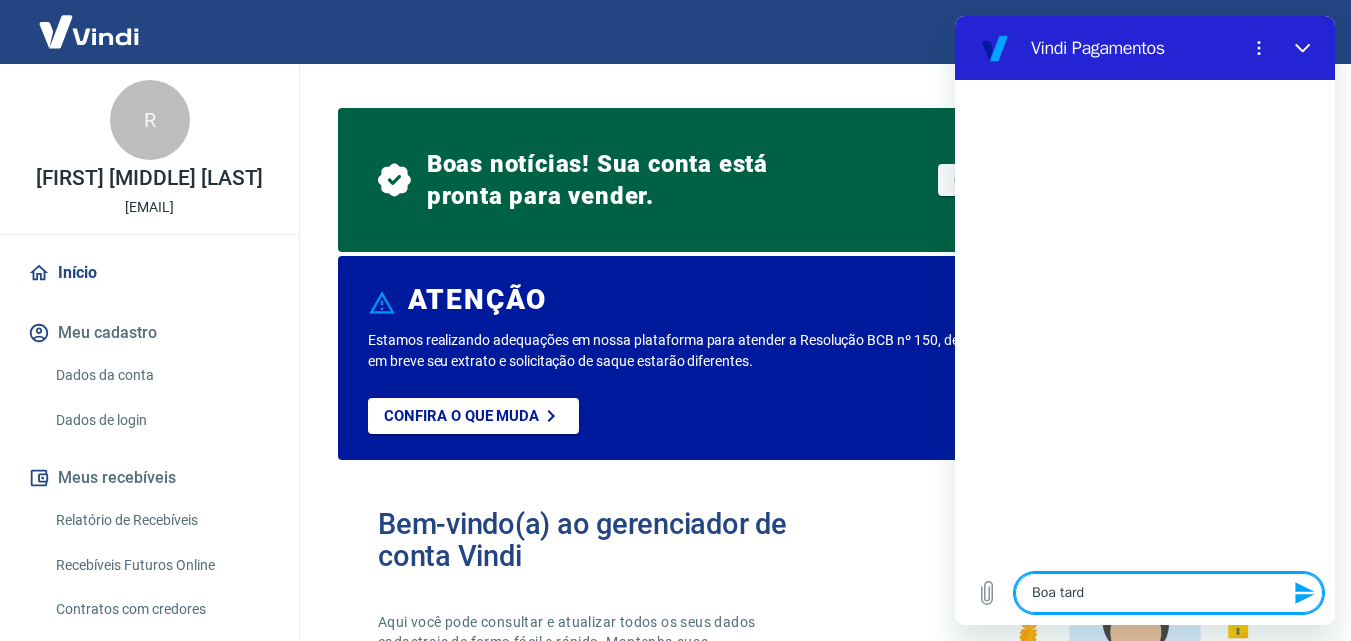 type on "Boa tarde" 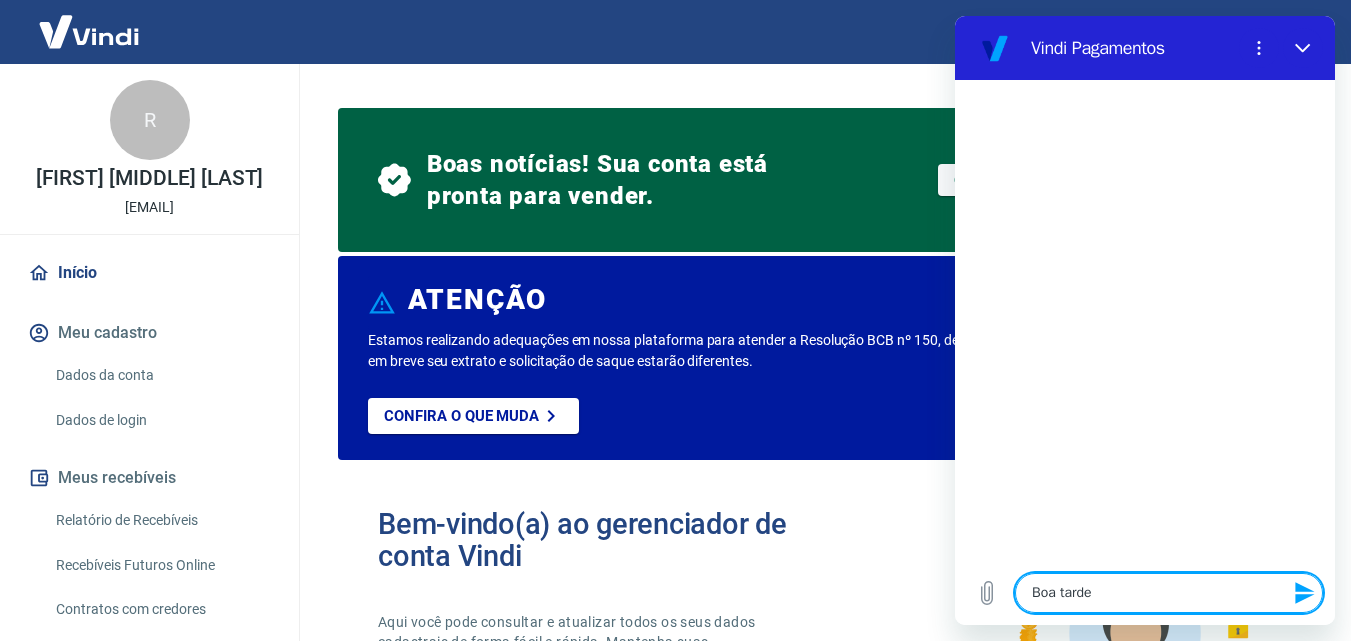type on "Boa tard" 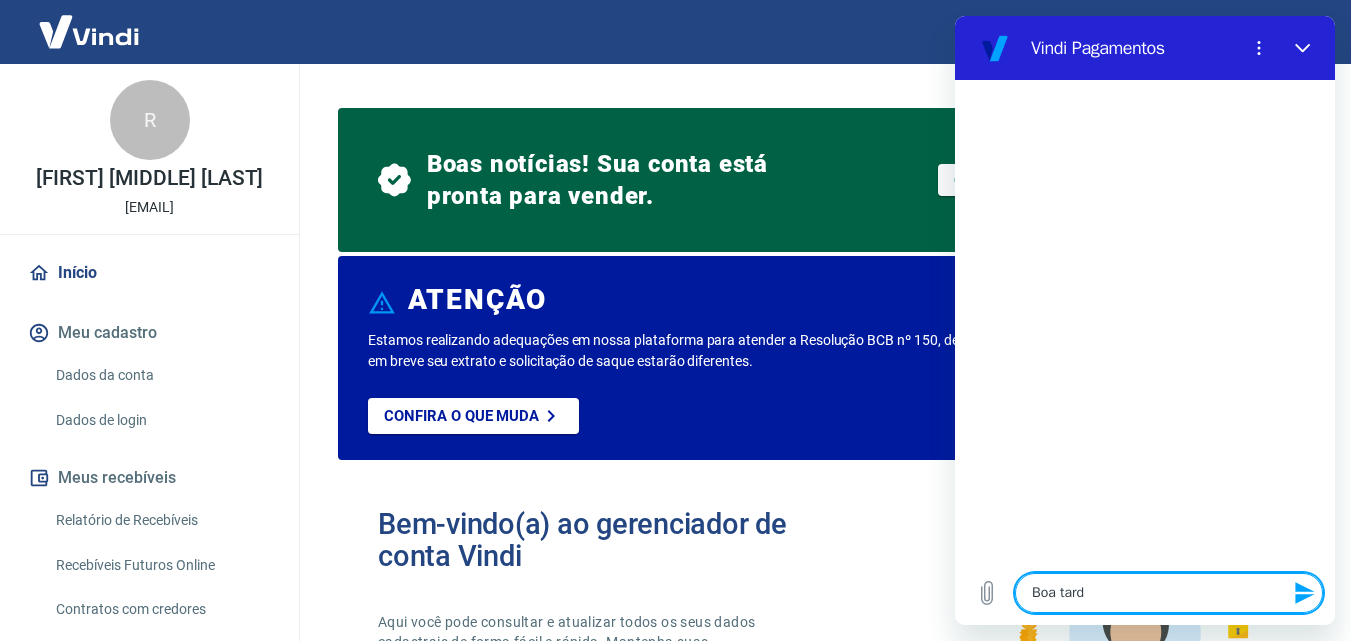type on "Boa tarde" 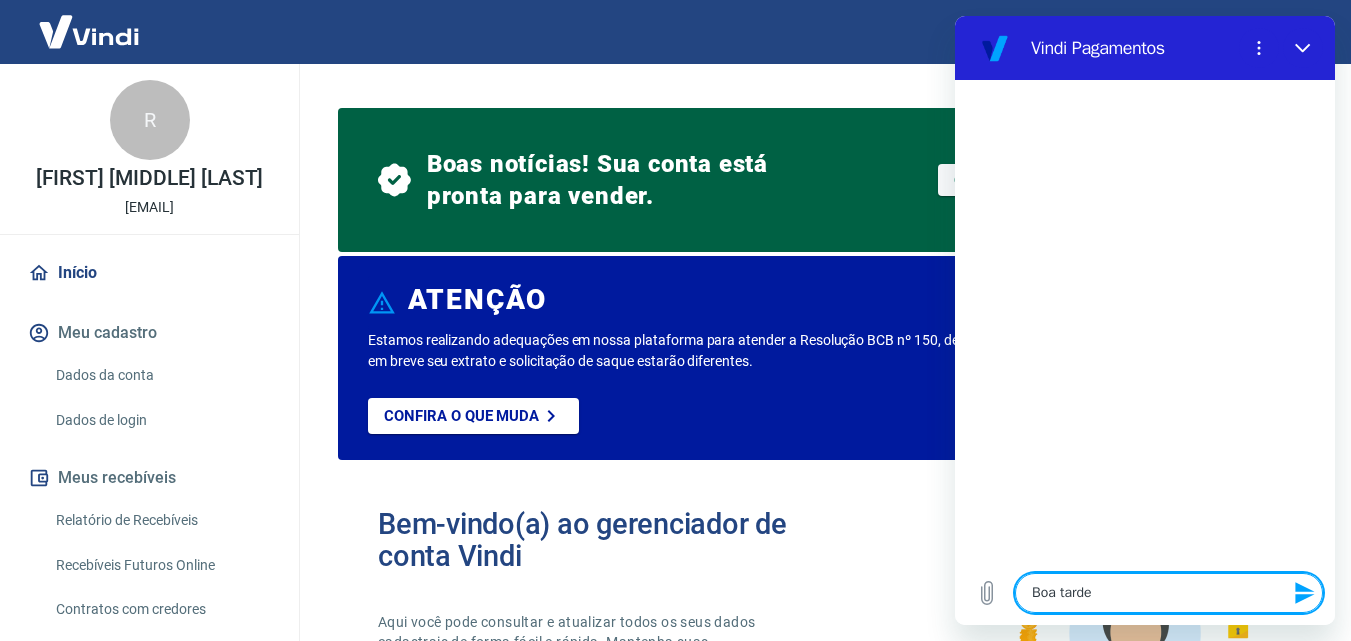 type on "Boa tarde!" 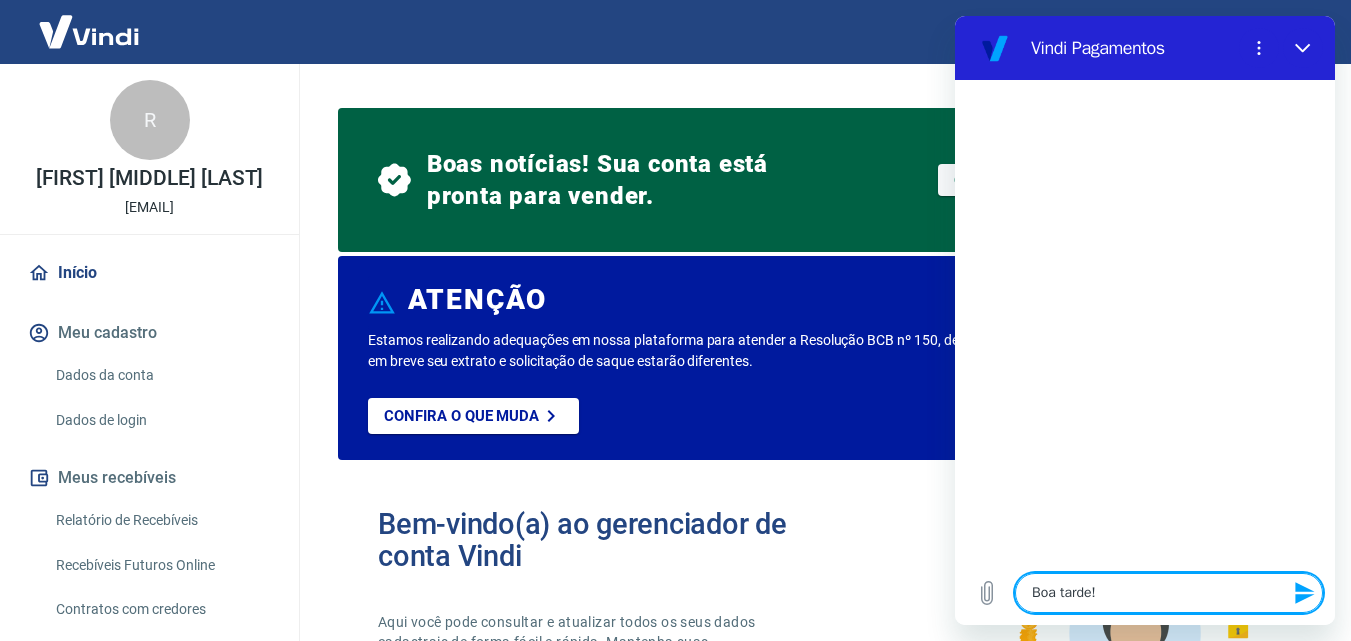 type 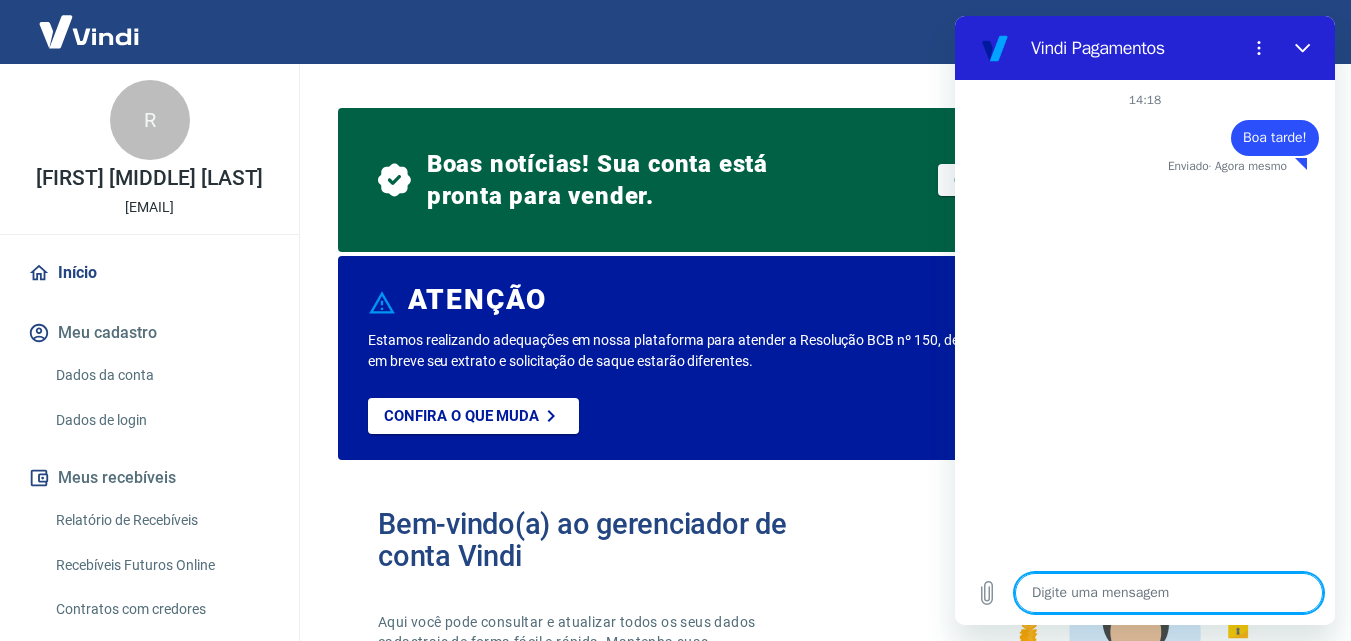 type on "x" 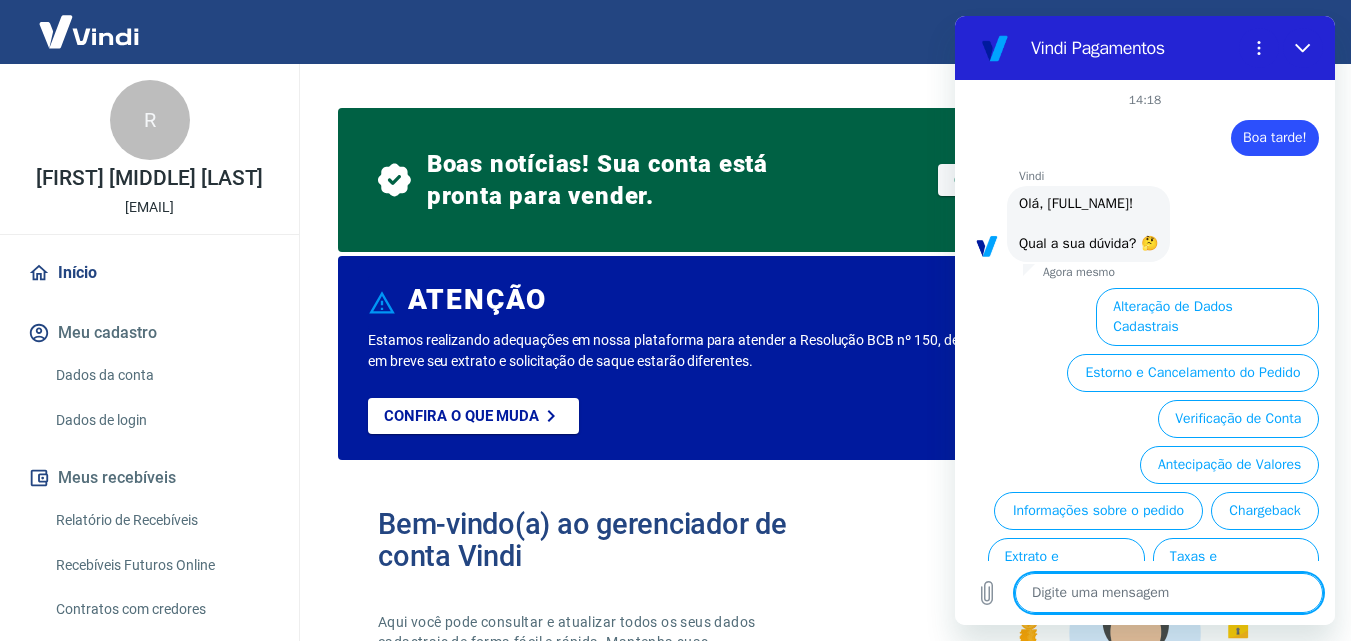 scroll, scrollTop: 92, scrollLeft: 0, axis: vertical 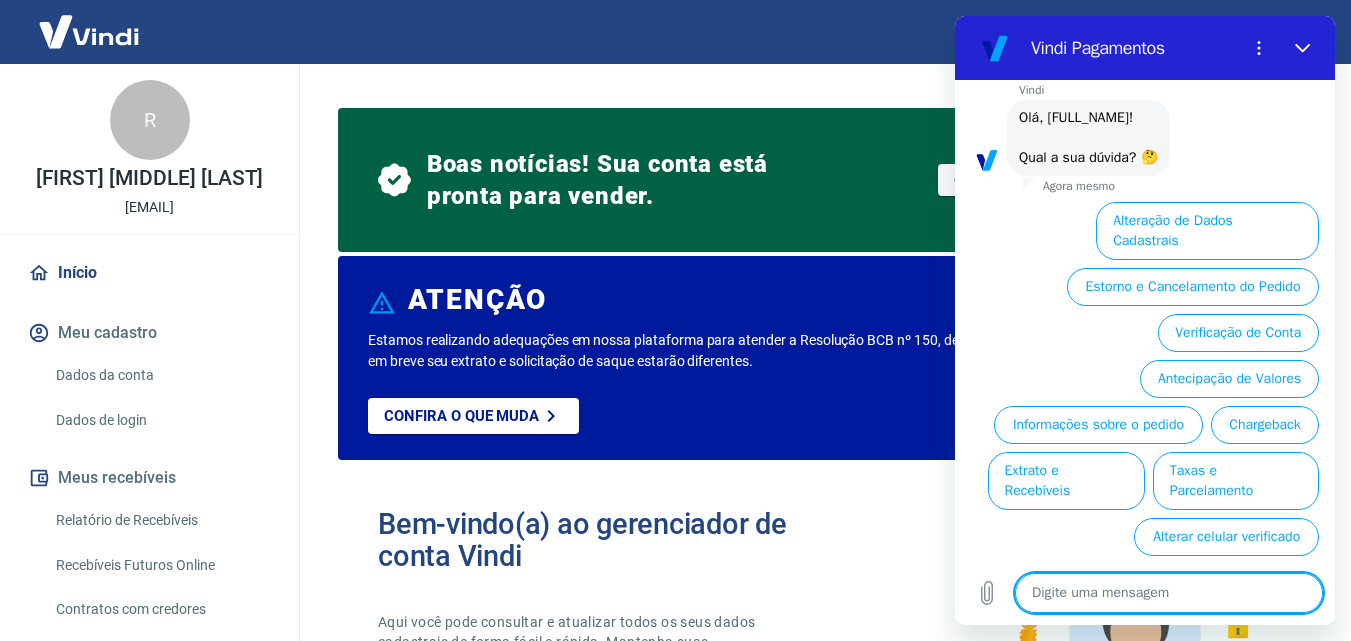 click at bounding box center (1169, 593) 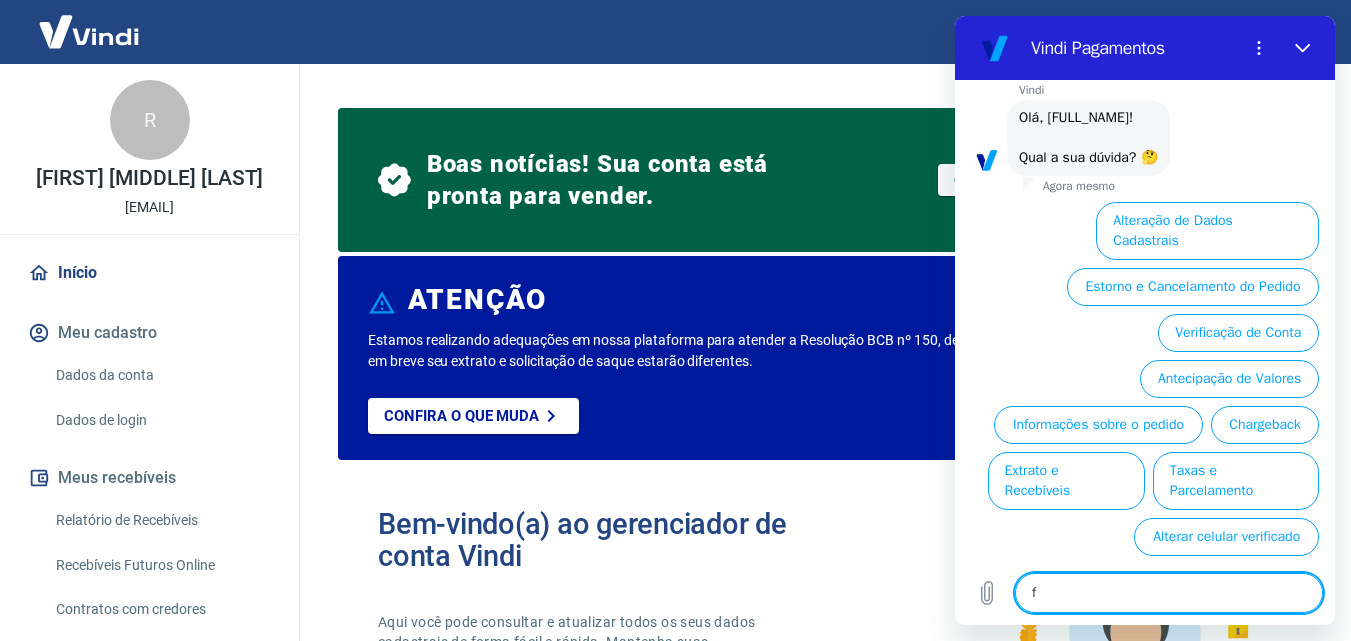 type on "fa" 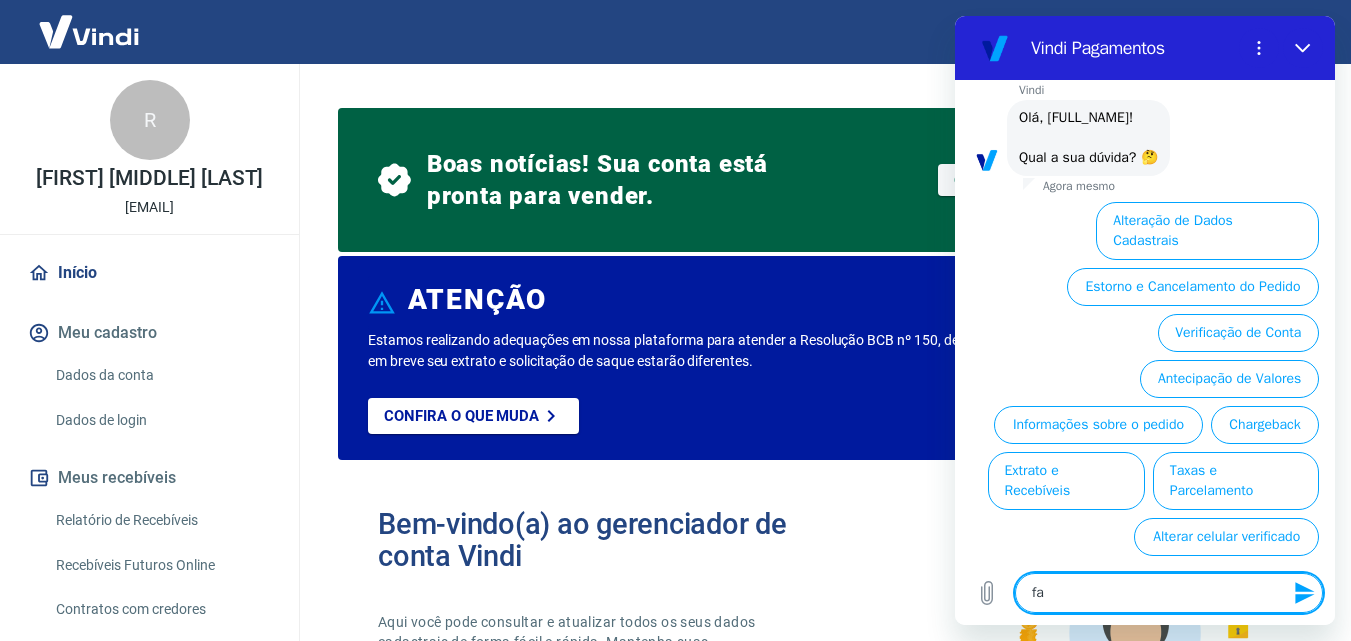 type on "fal" 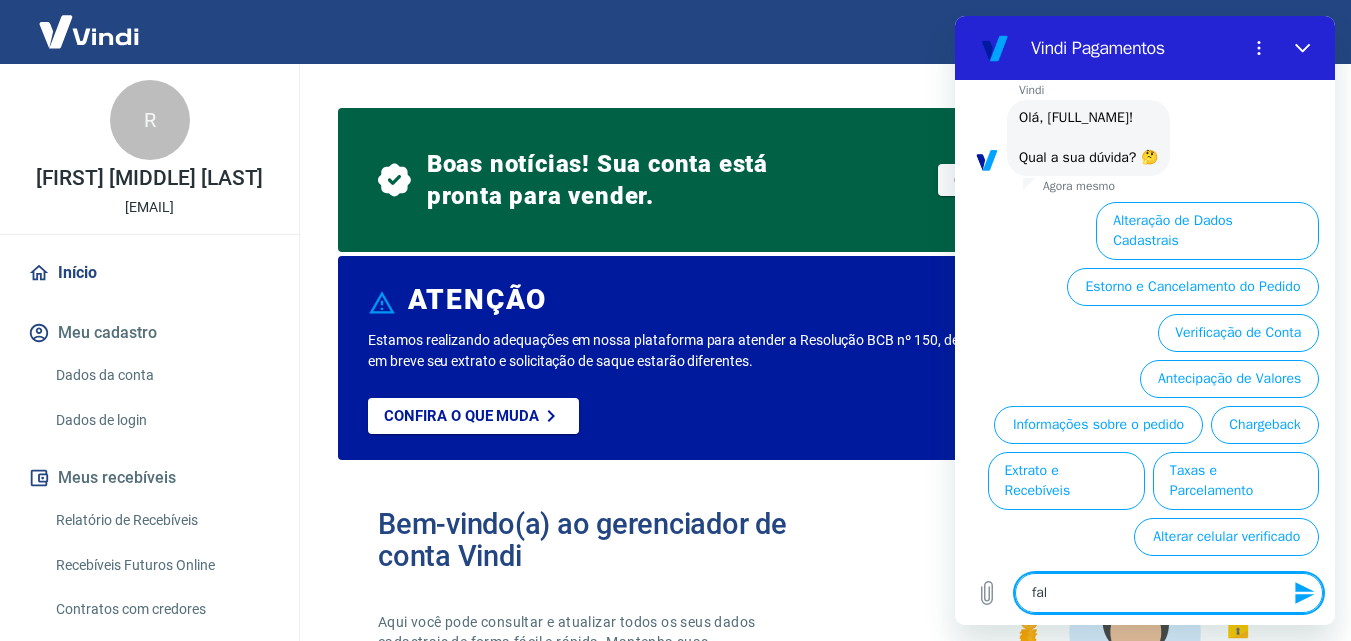 type on "fala" 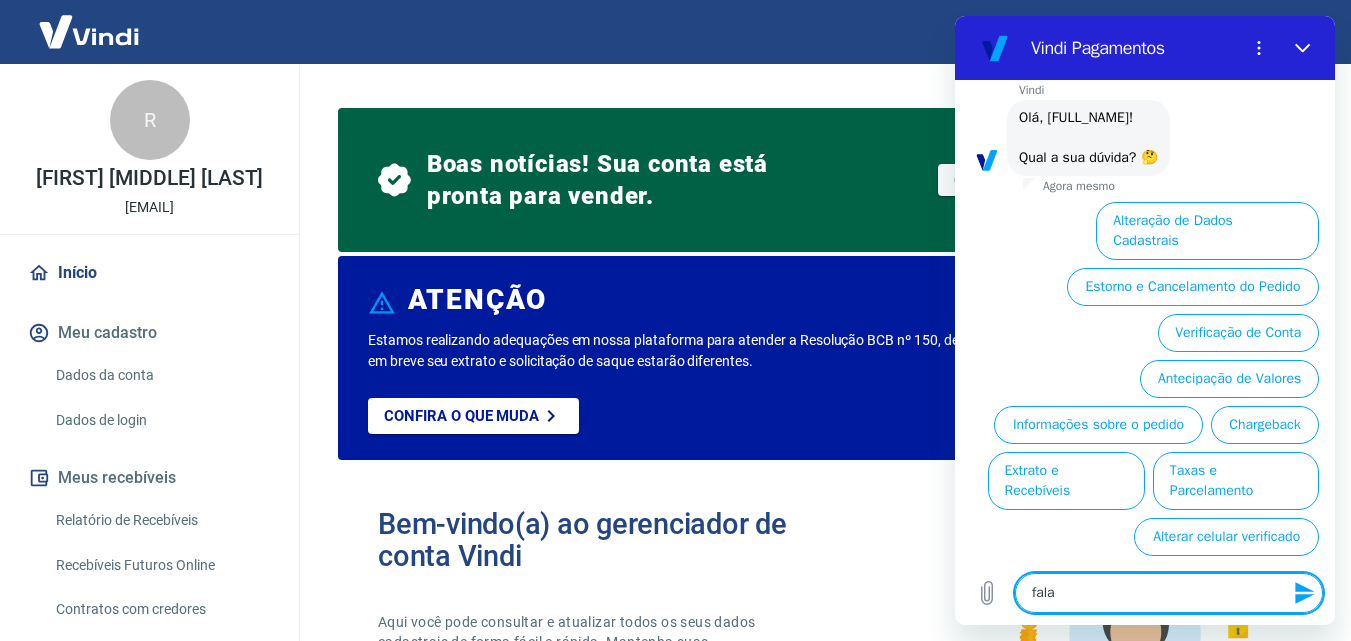 type on "falar" 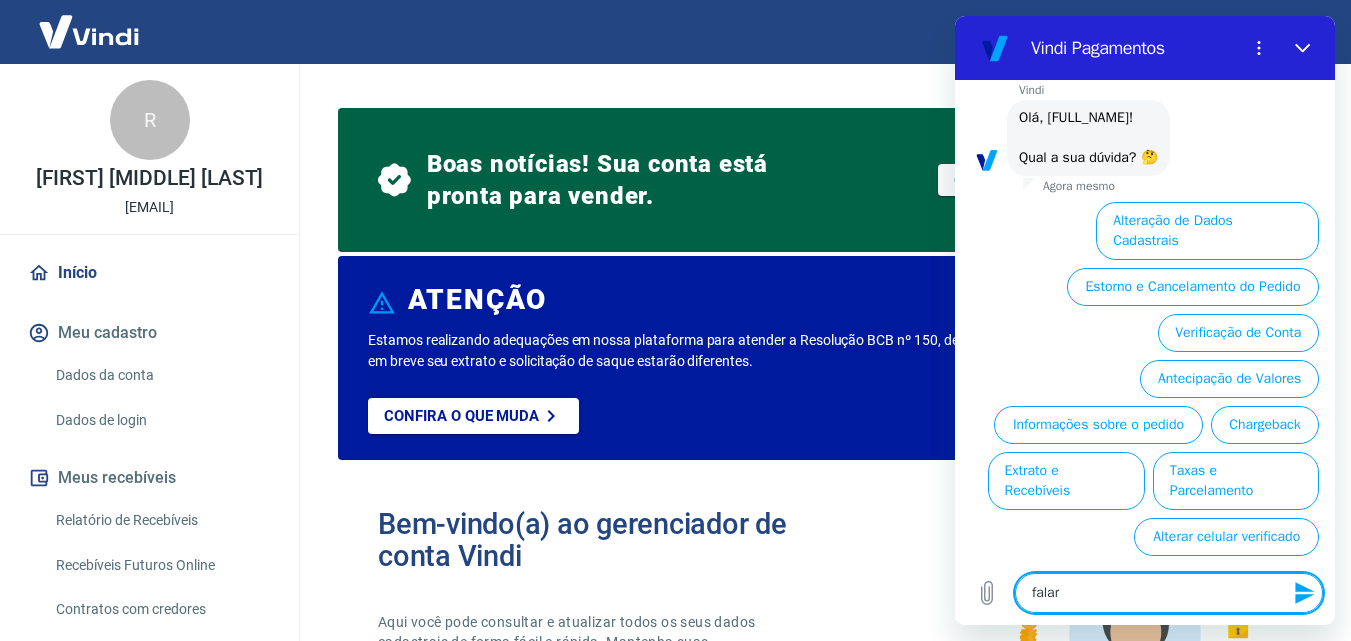 type on "falar" 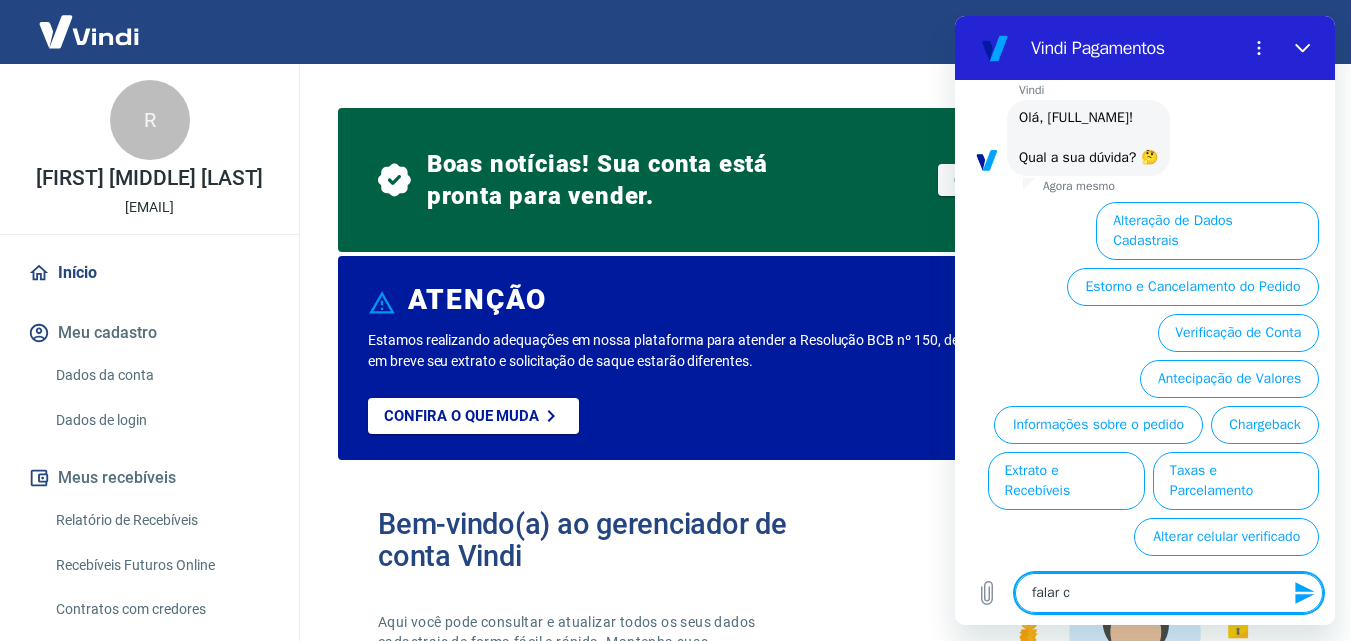 type on "falar co" 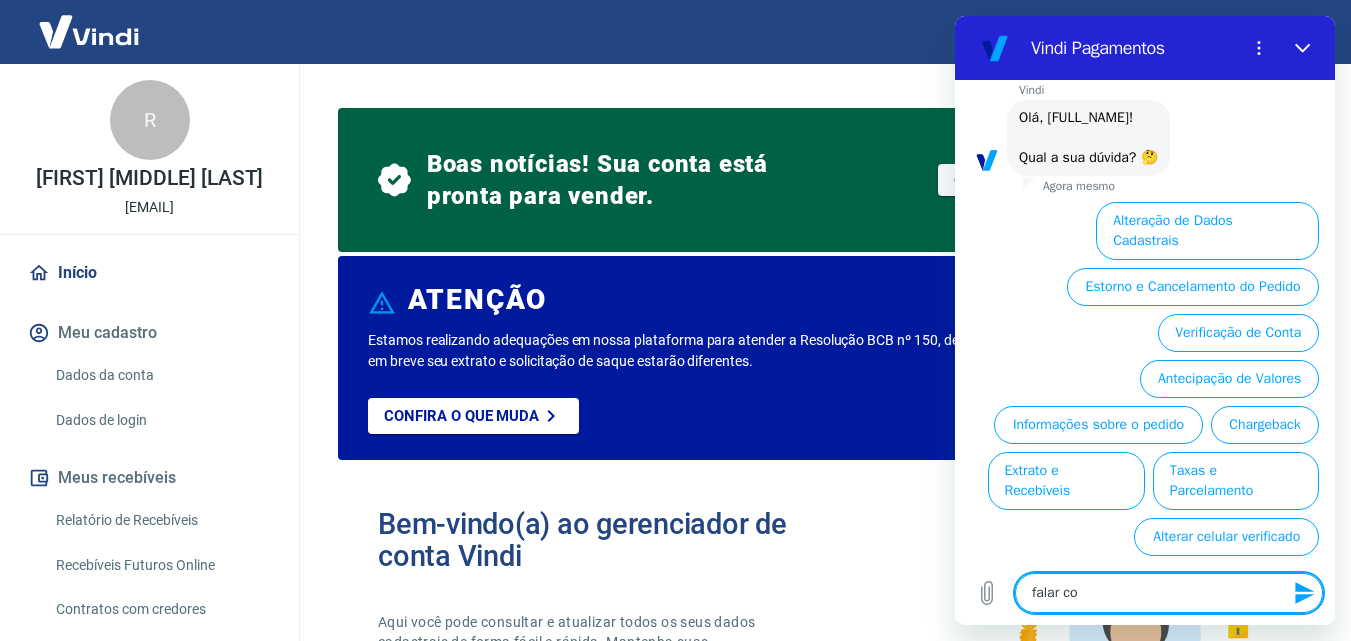 type on "falar com" 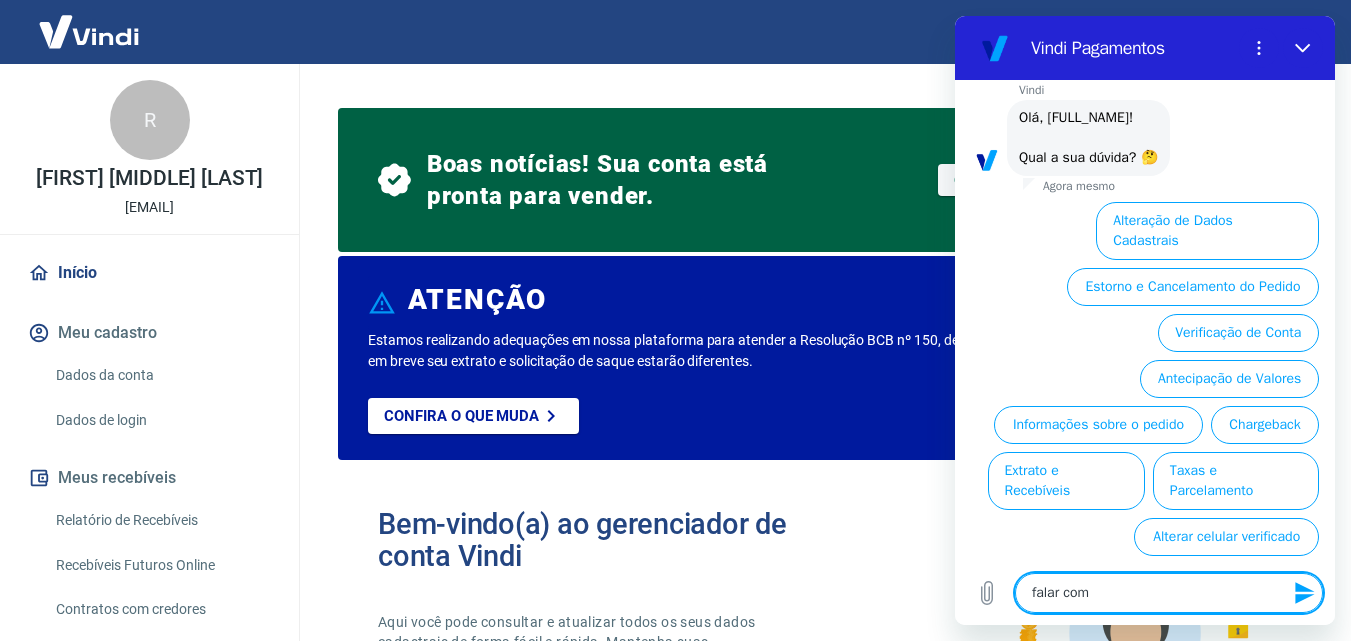 type on "x" 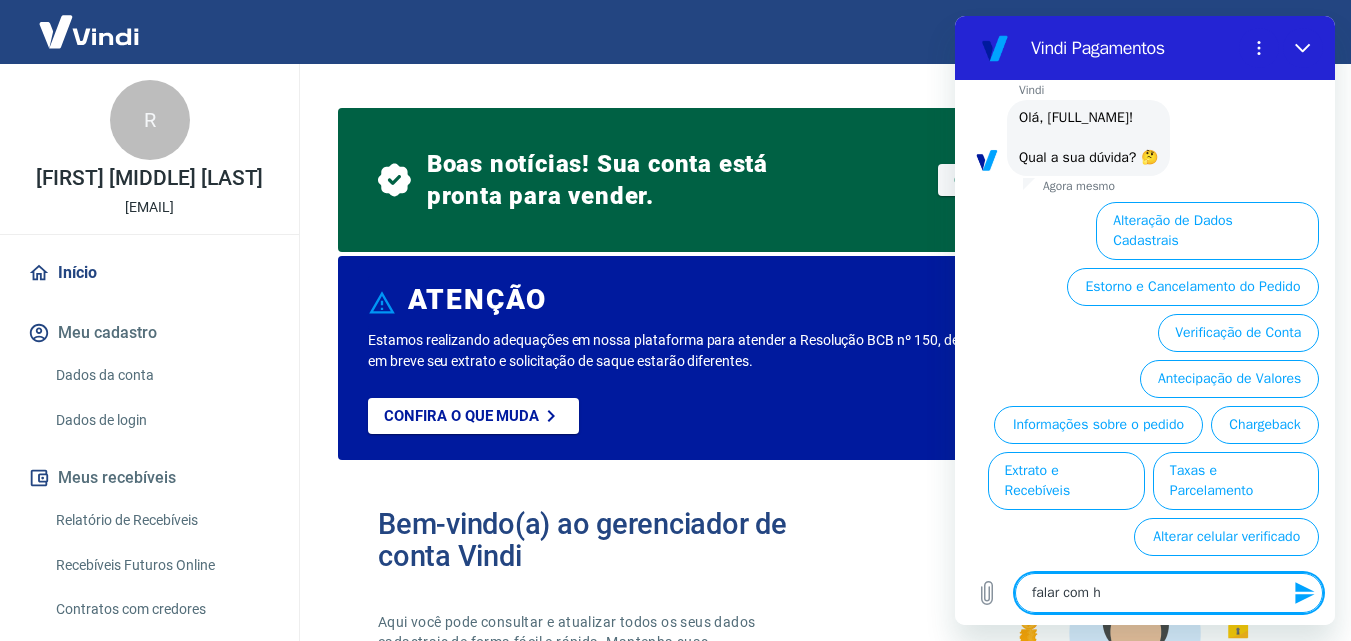 type on "falar com hu" 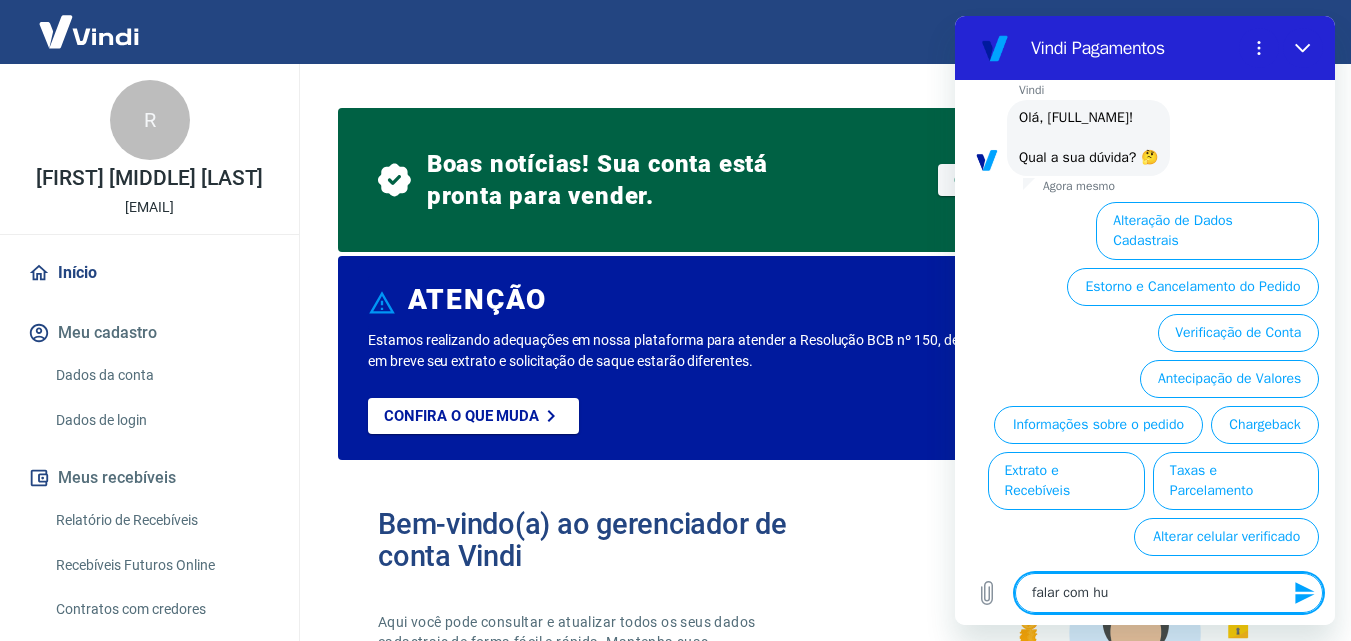 type on "falar com hum" 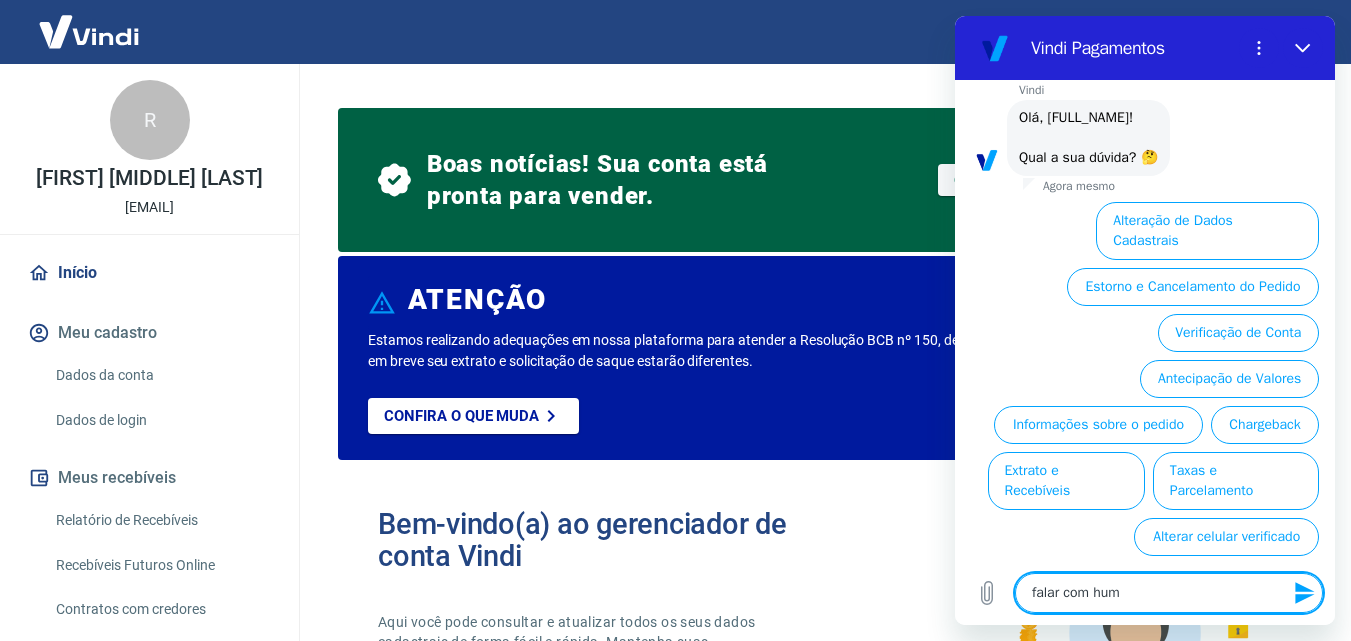 type on "falar com huma" 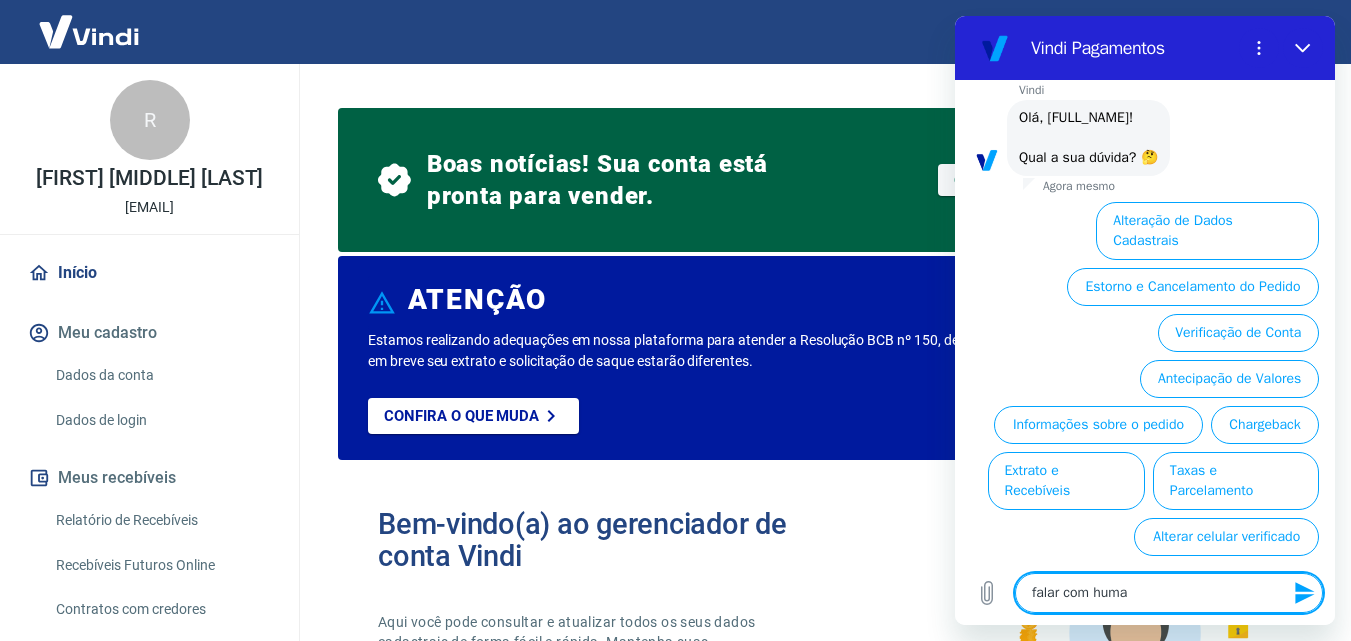 type on "falar com human" 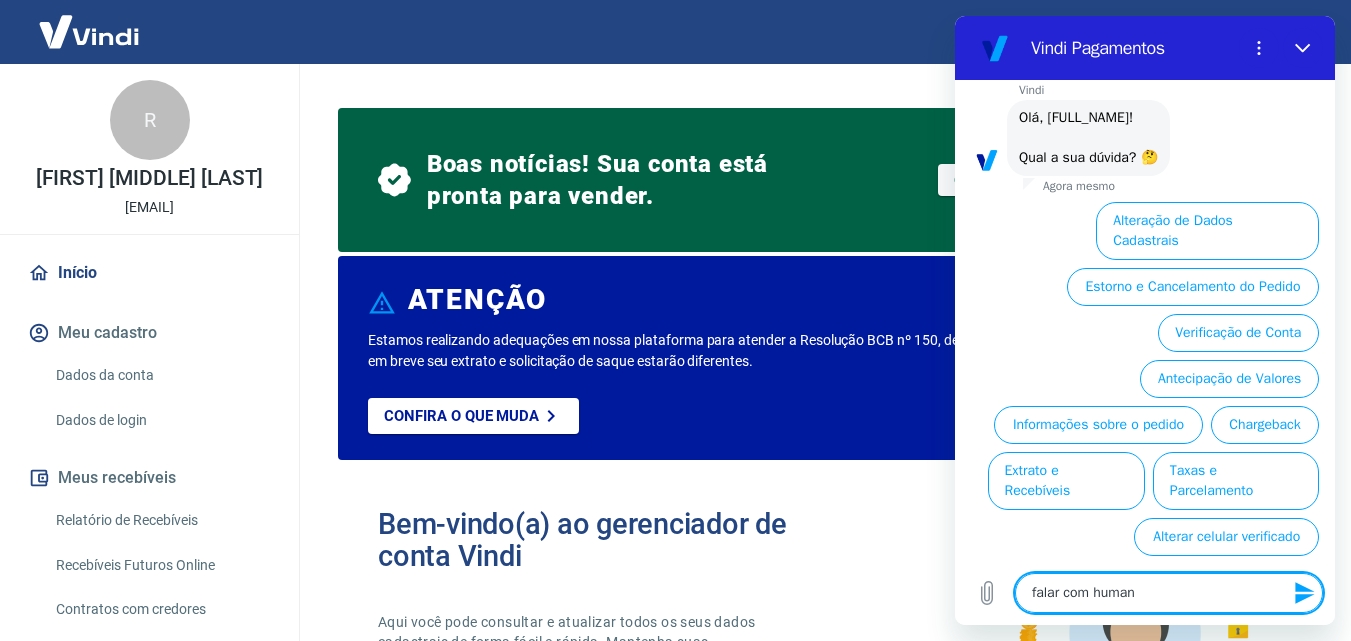 type on "falar com humano" 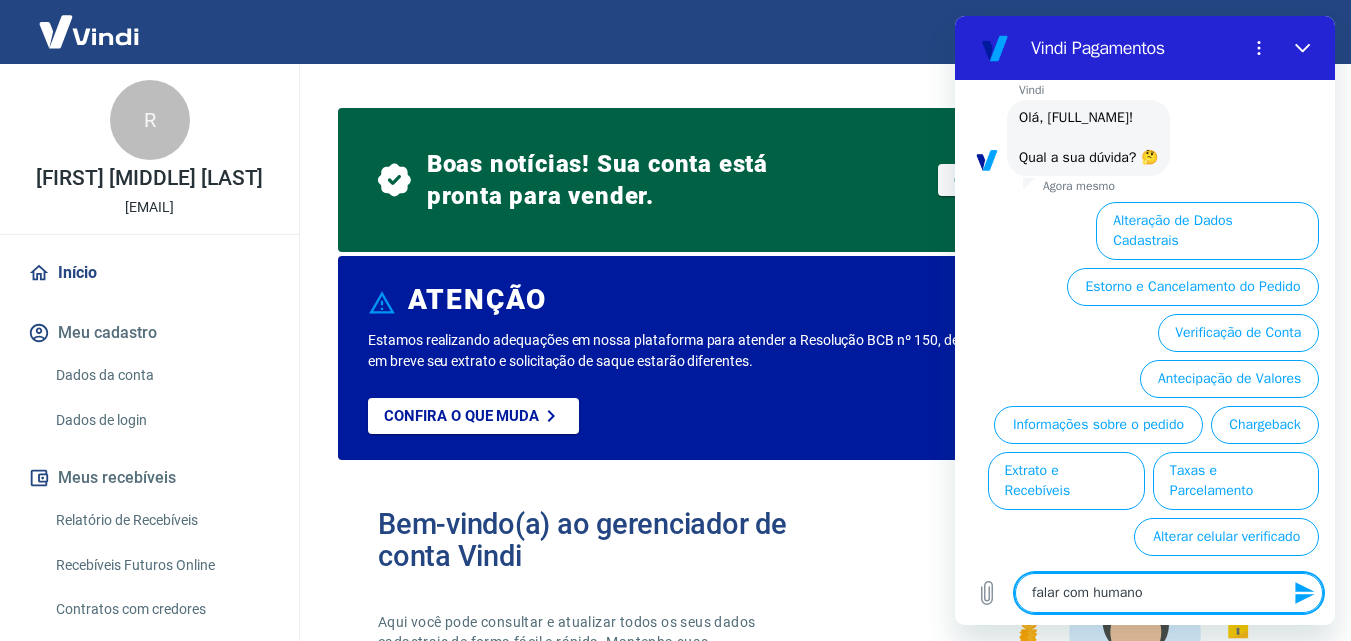 type on "falar com humano" 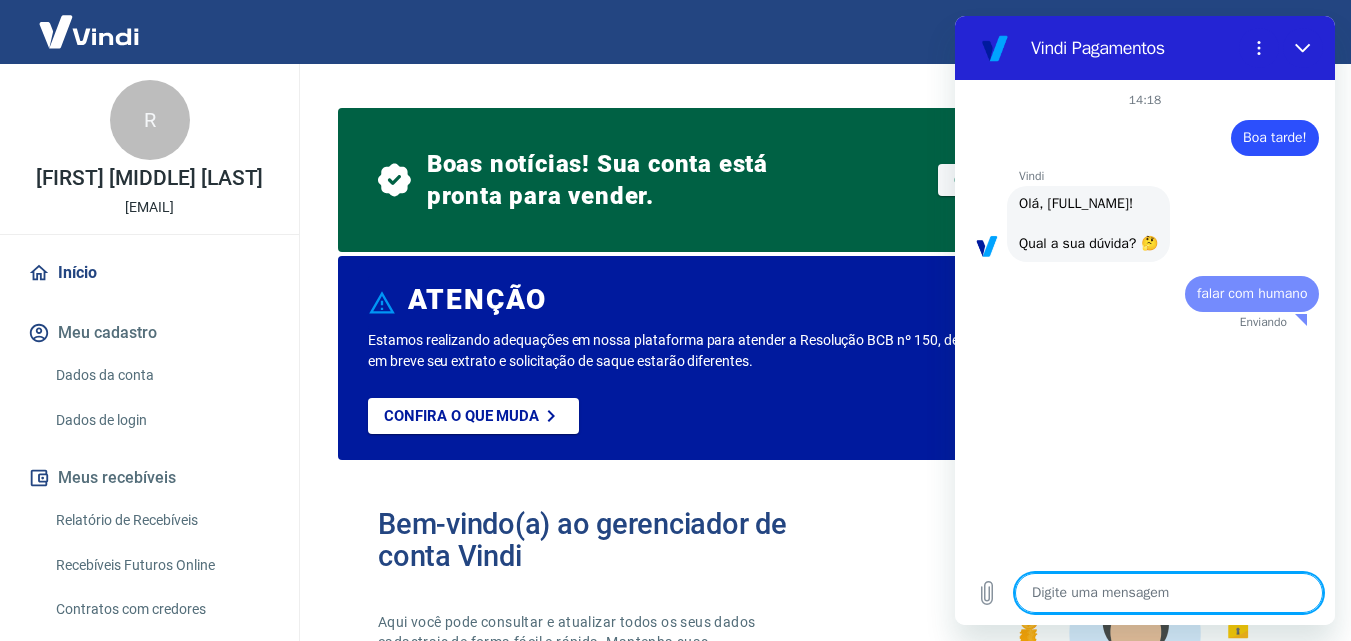 scroll, scrollTop: 0, scrollLeft: 0, axis: both 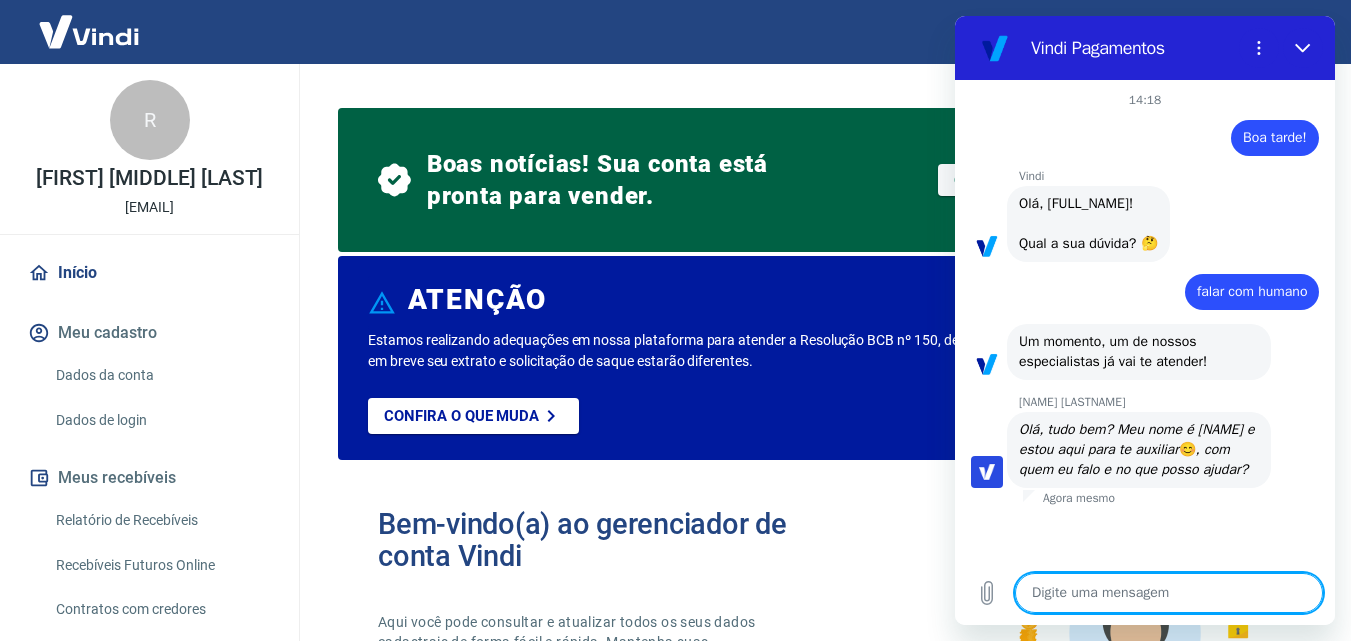type on "x" 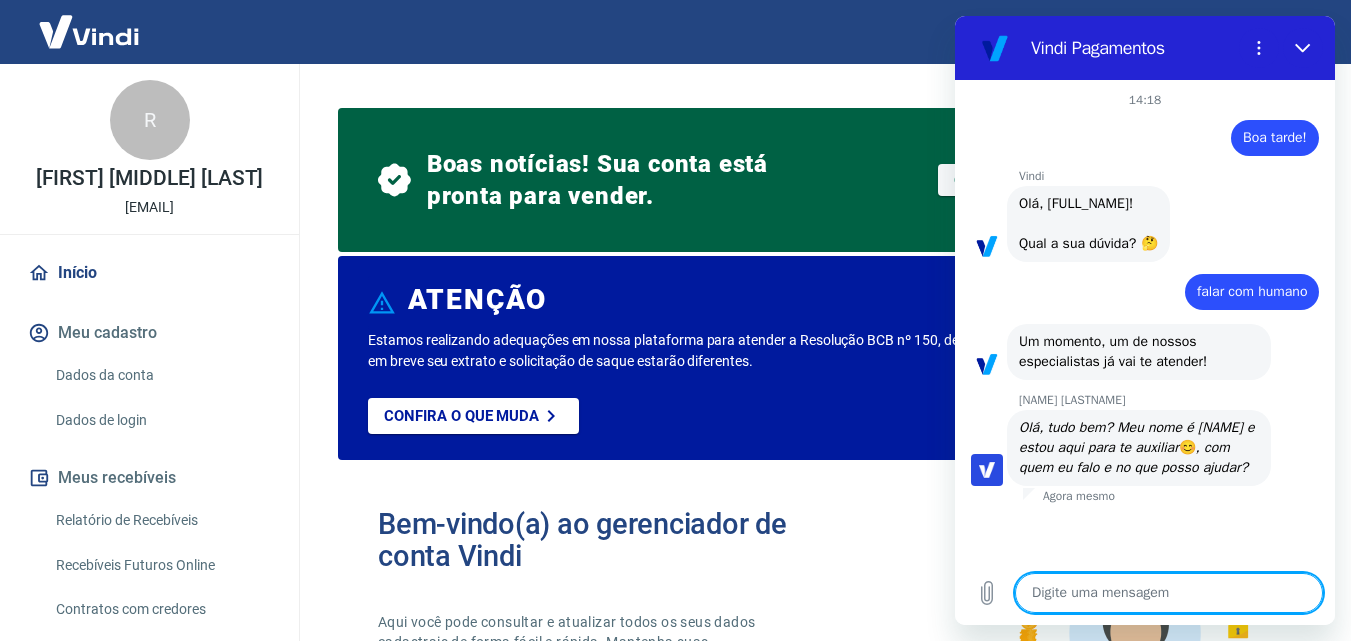 click at bounding box center [1169, 593] 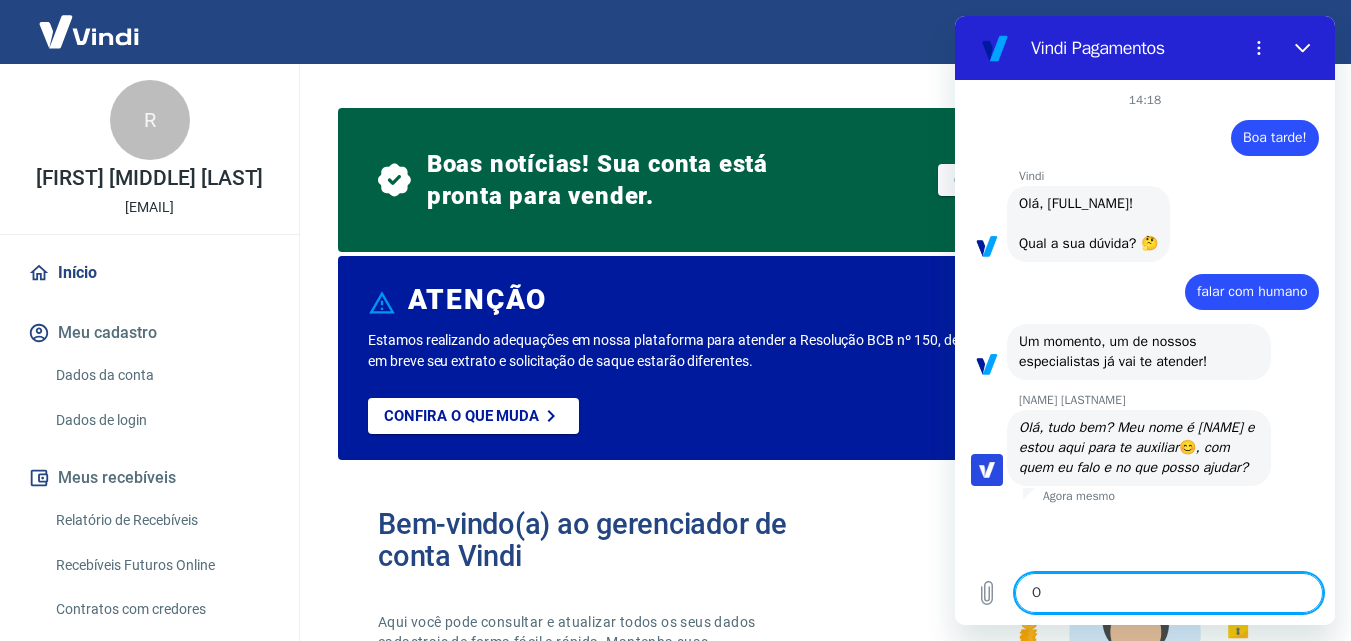 type on "Ol" 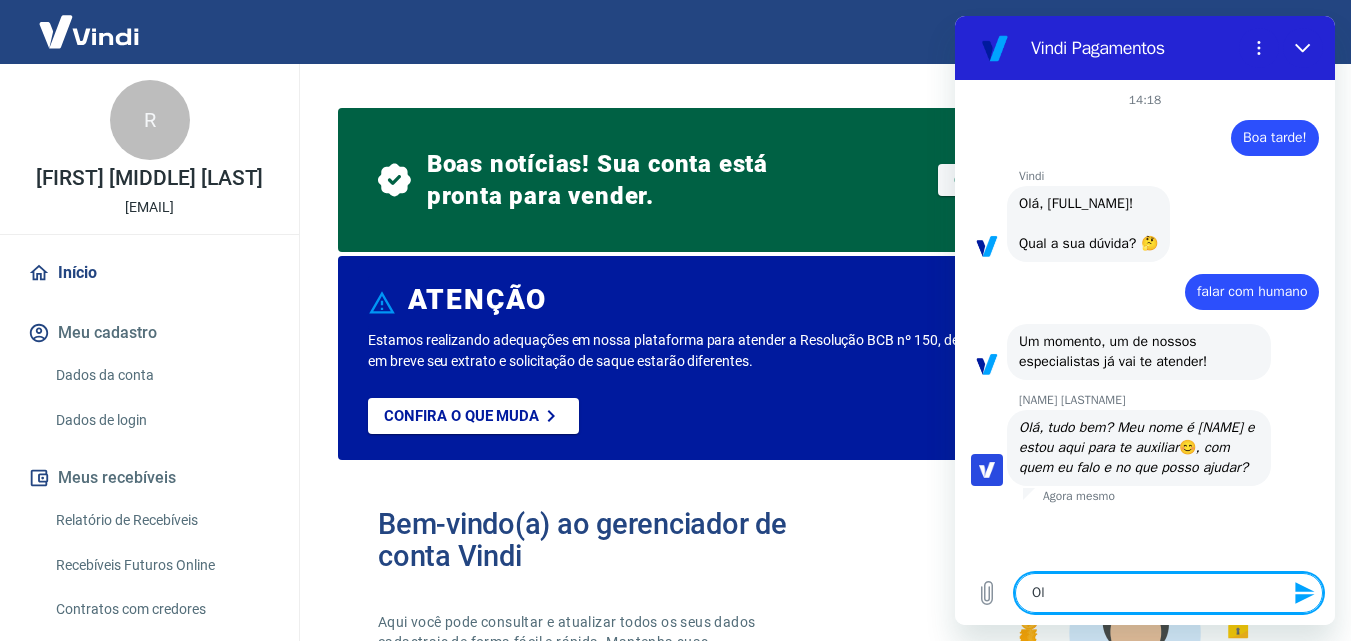 type on "Olá" 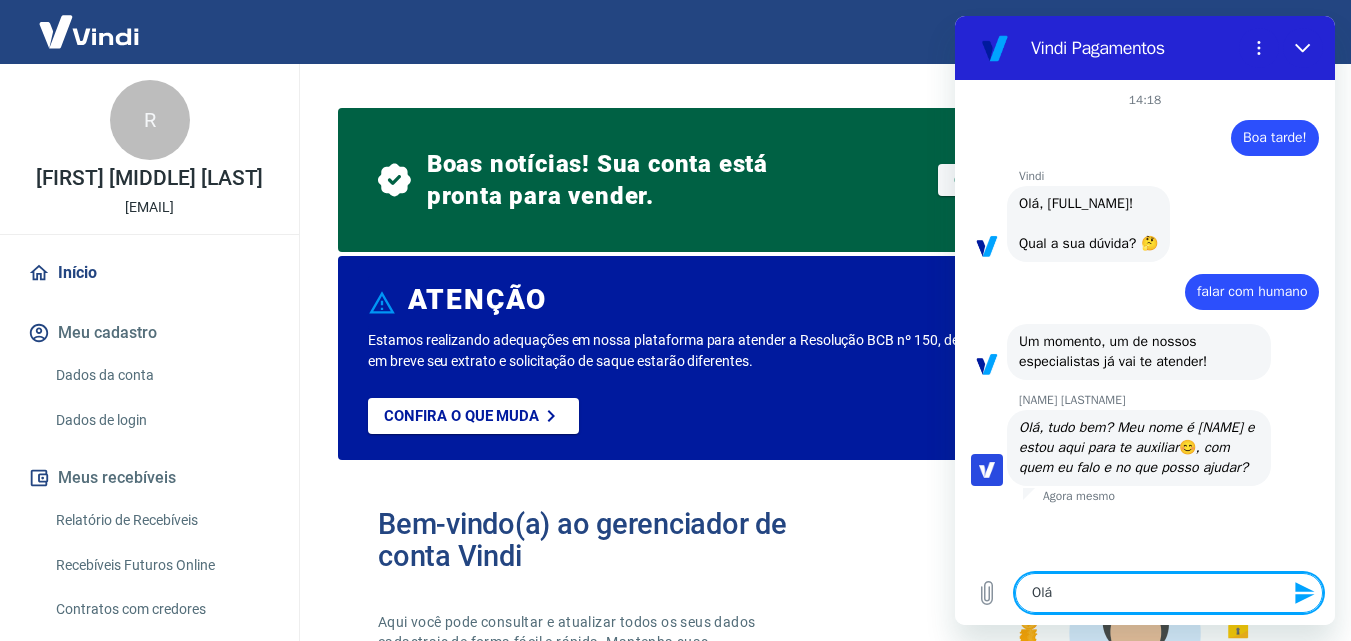 type on "Olá" 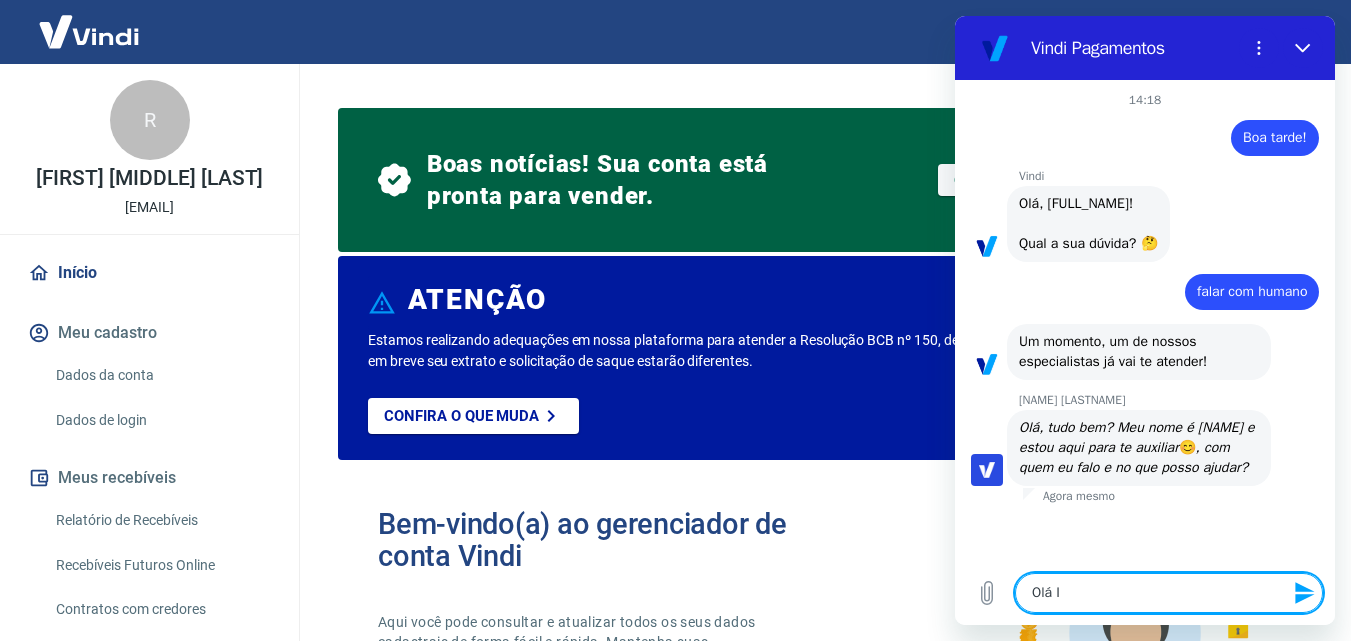 type on "Olá [NAME]" 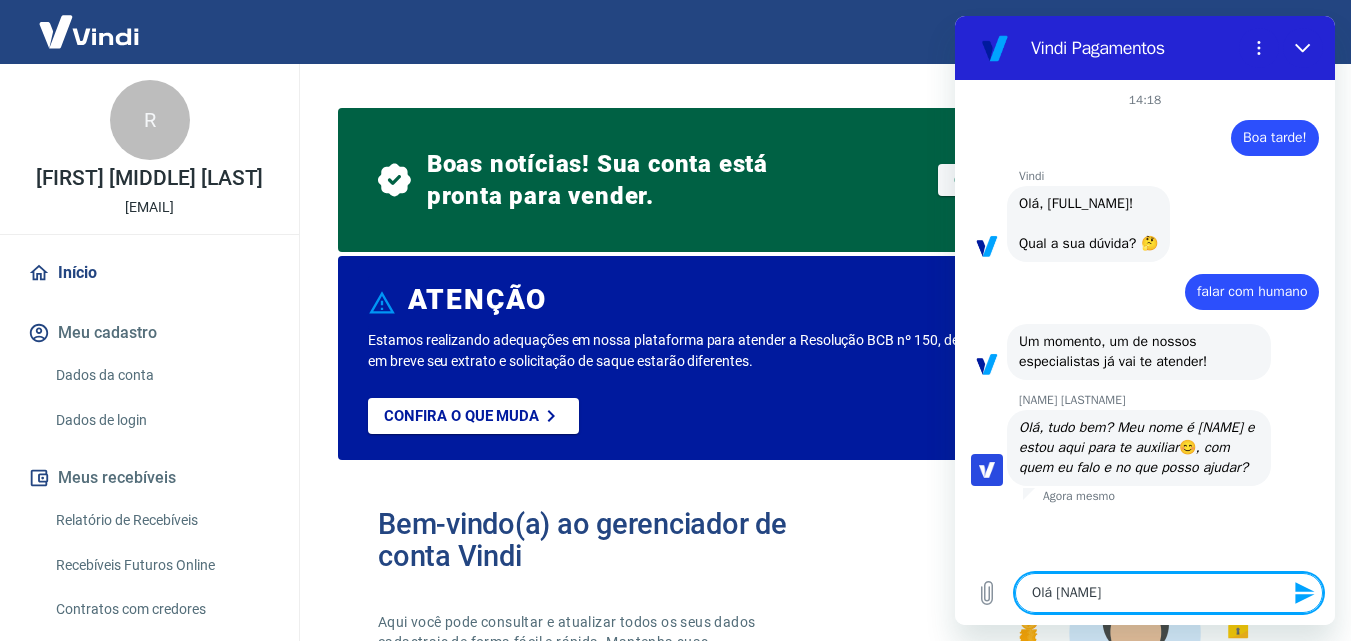 type on "Olá [NAME]" 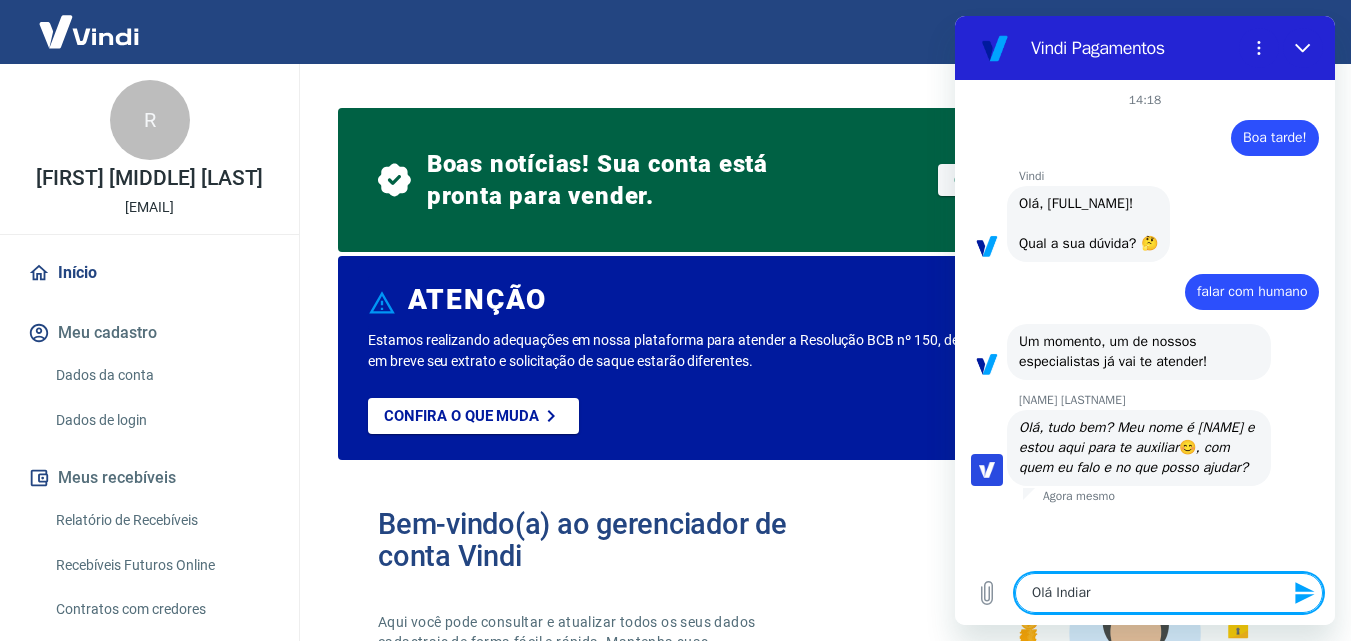 type on "Olá [NAME]" 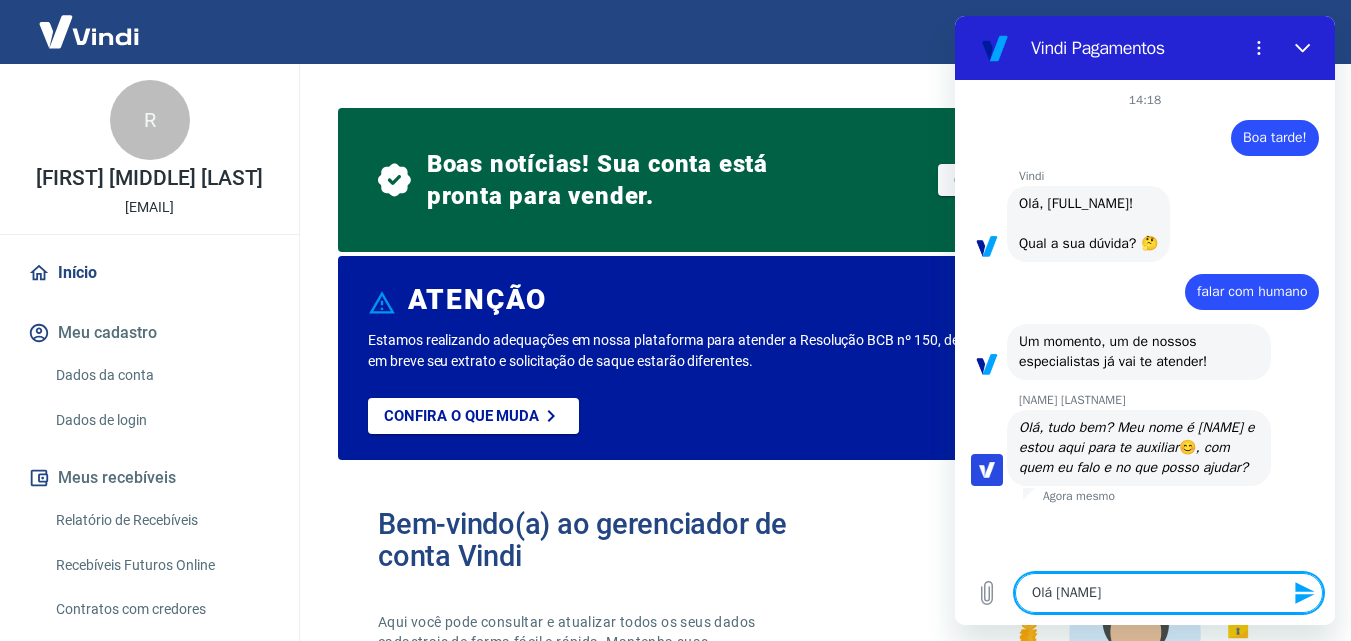 type on "Olá [NAME]." 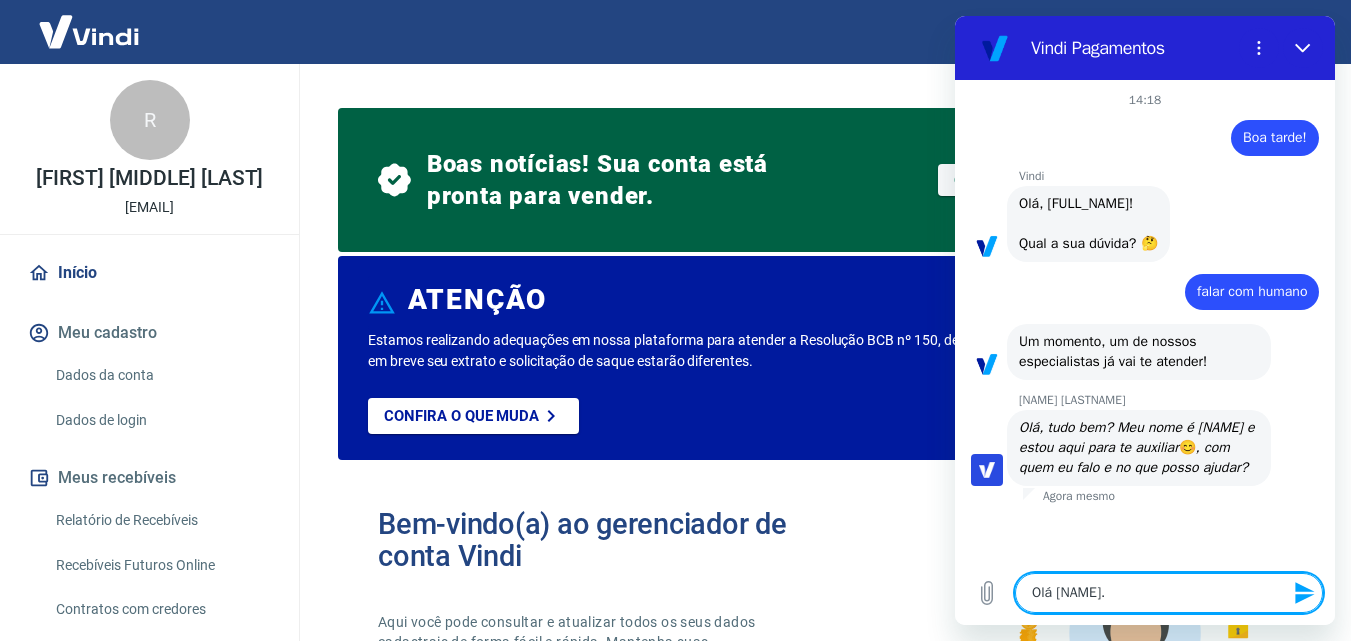 type on "Olá [NAME]." 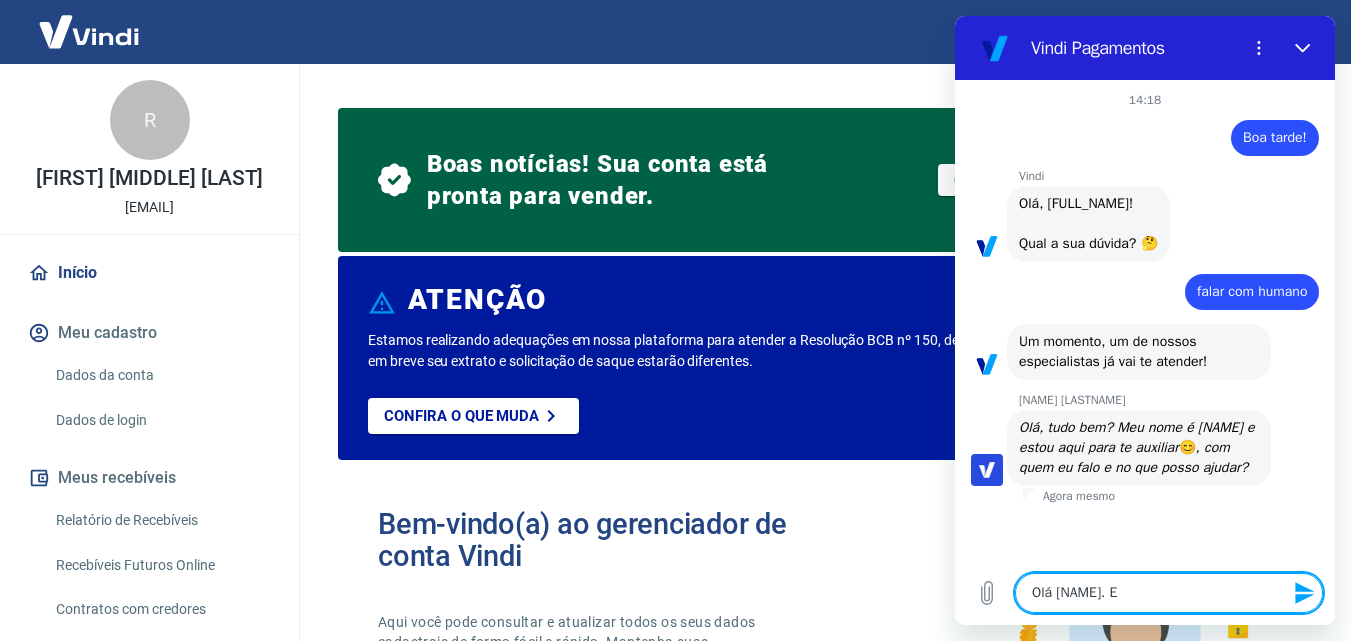 type on "Olá [NAME]. Es" 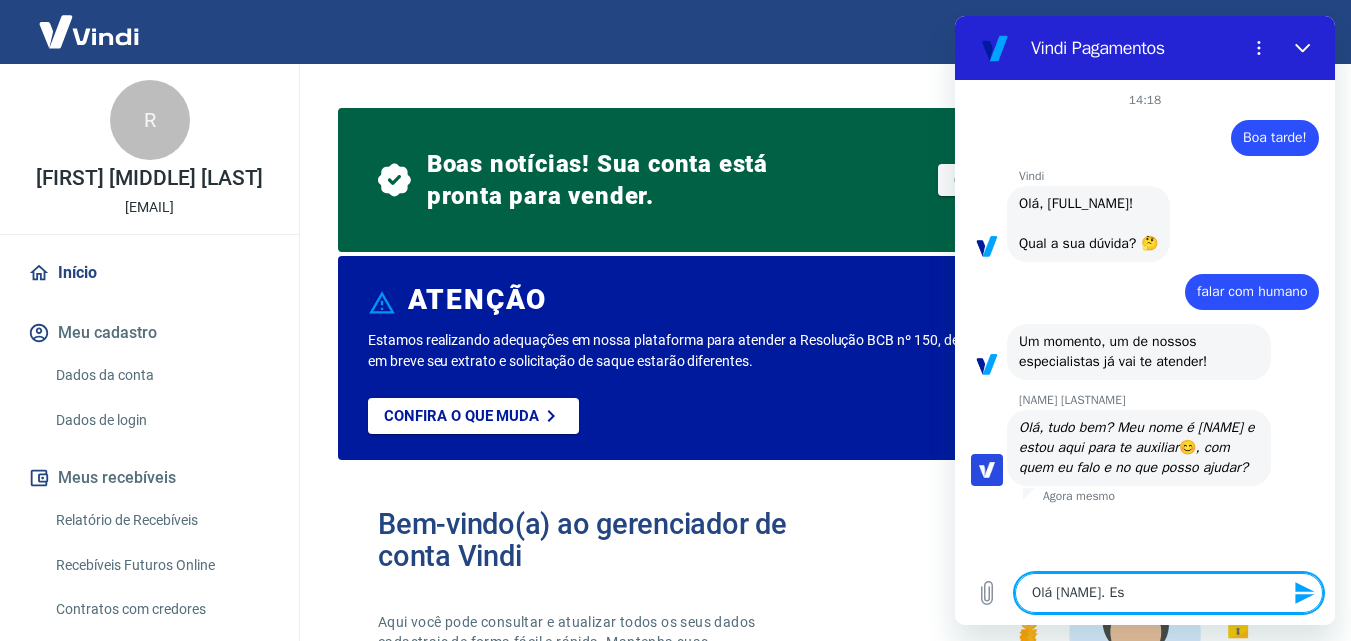type on "Olá [NAME]. E" 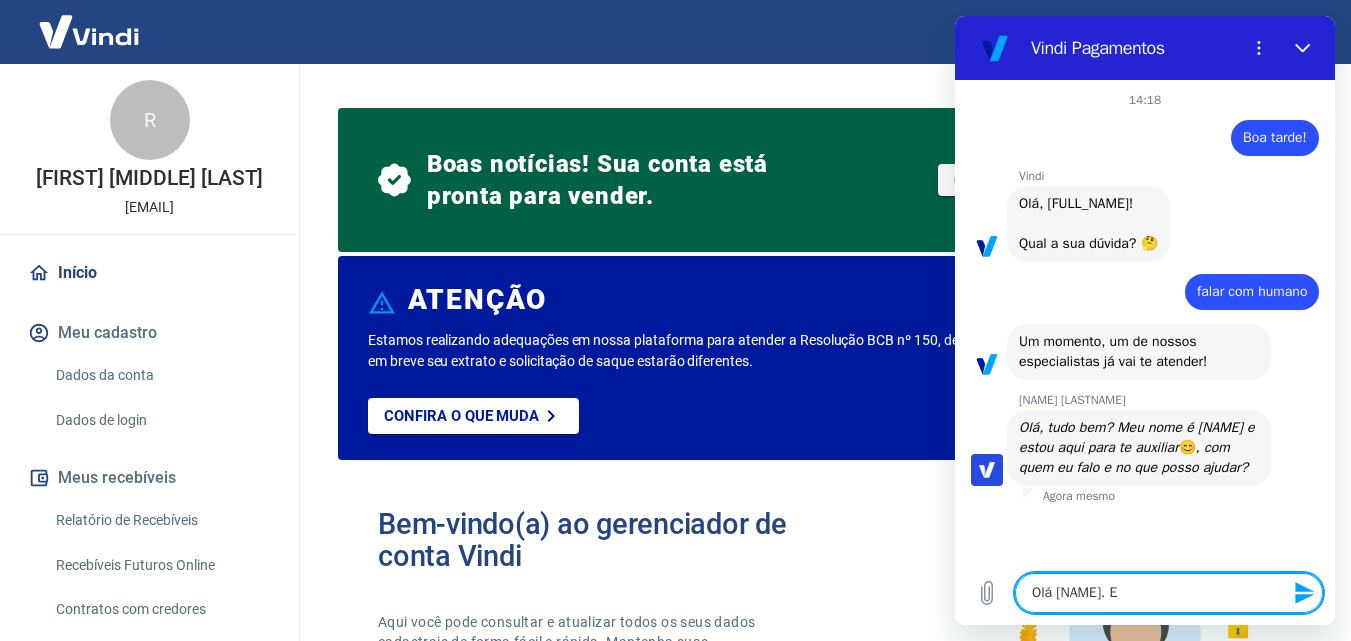 type on "Olá [NAME]." 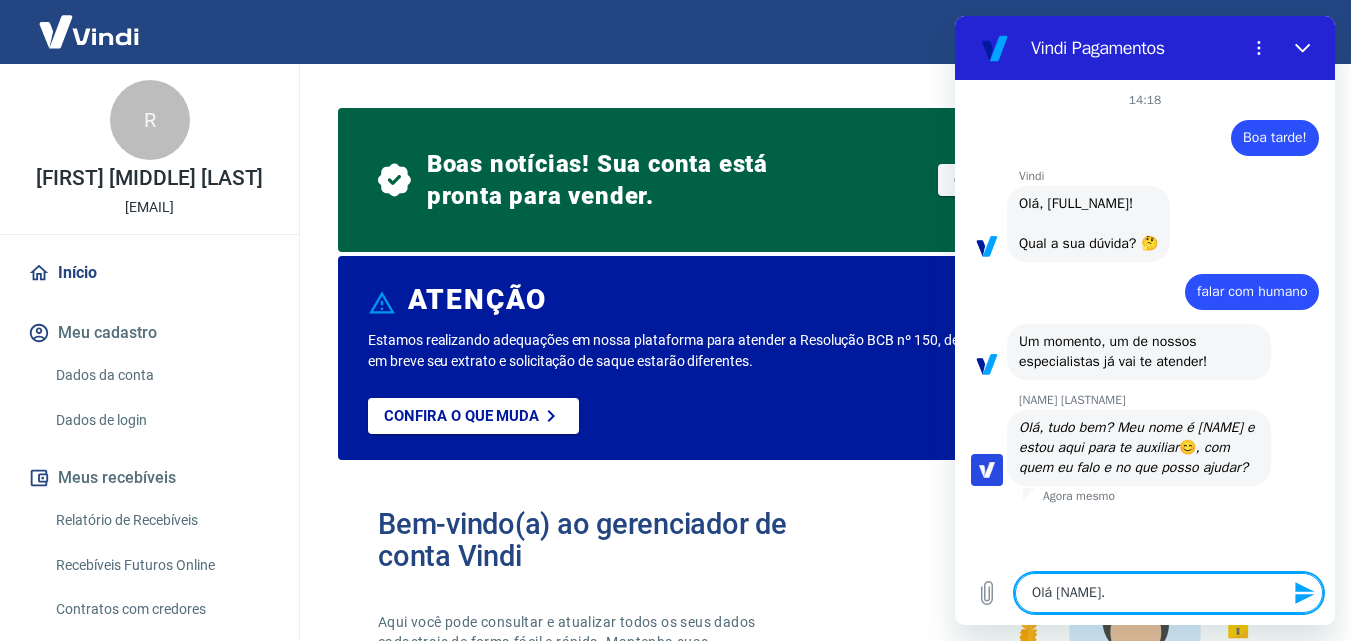 type on "x" 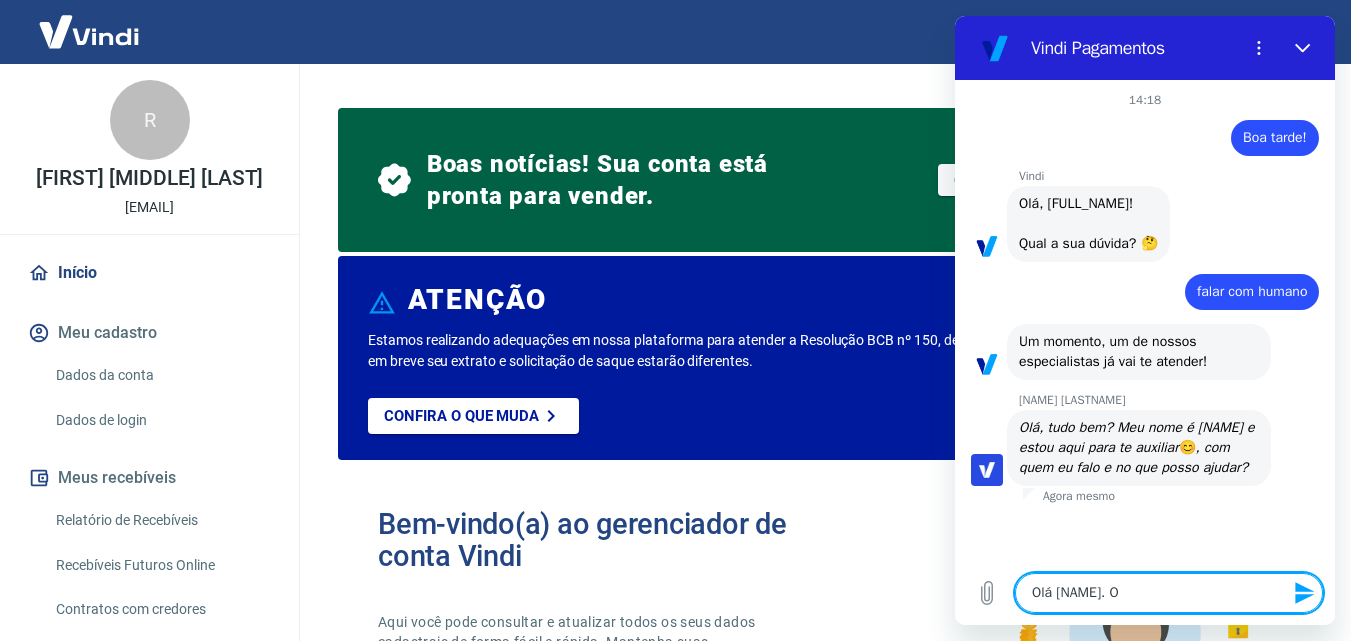 type on "Olá [NAME]. O" 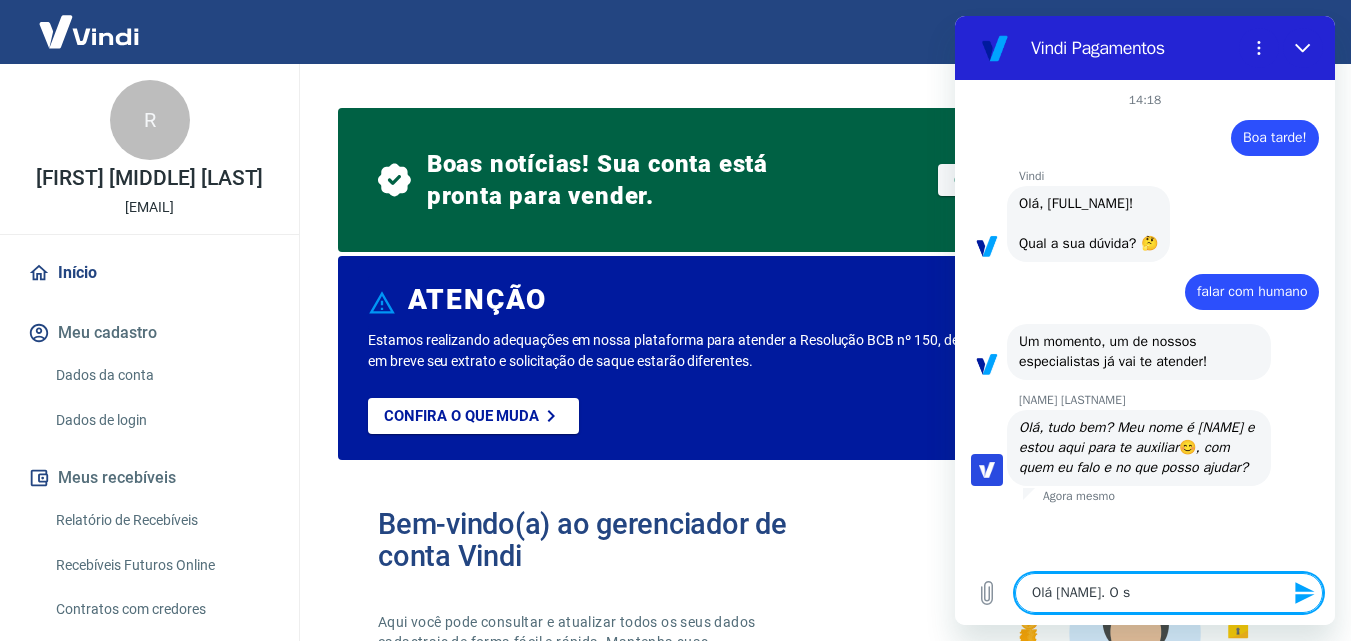 type on "Olá Indiara. O su" 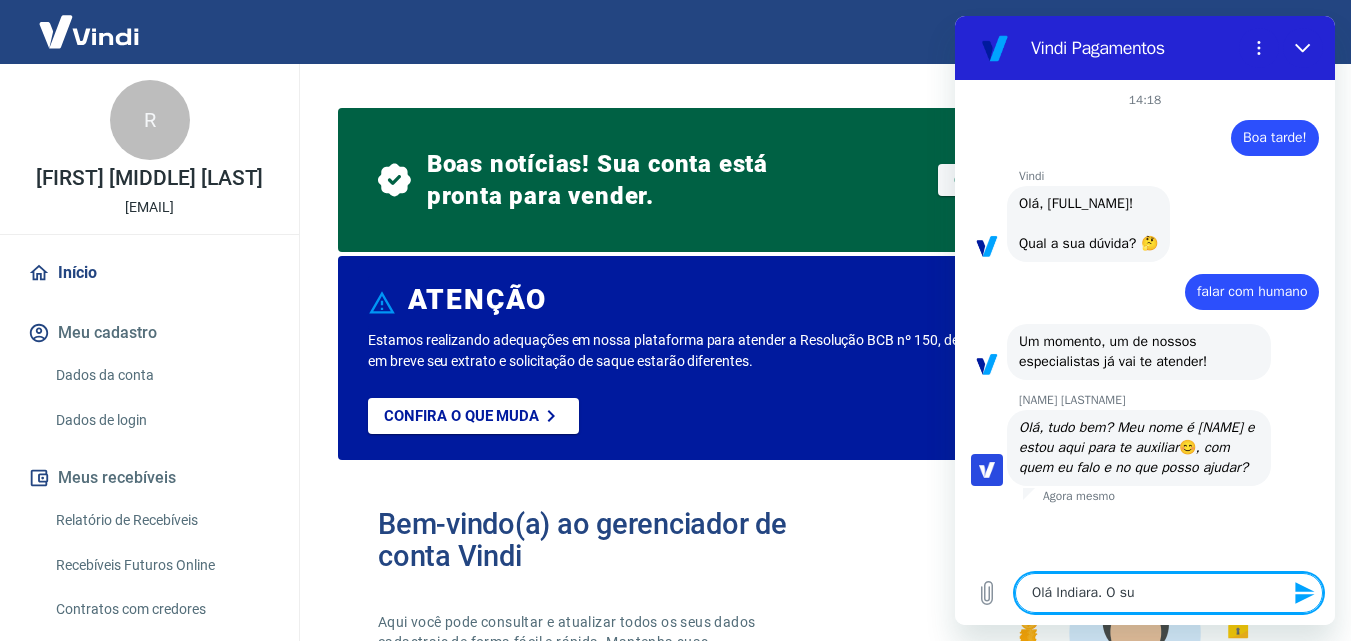 type on "Olá Indiara. O sup" 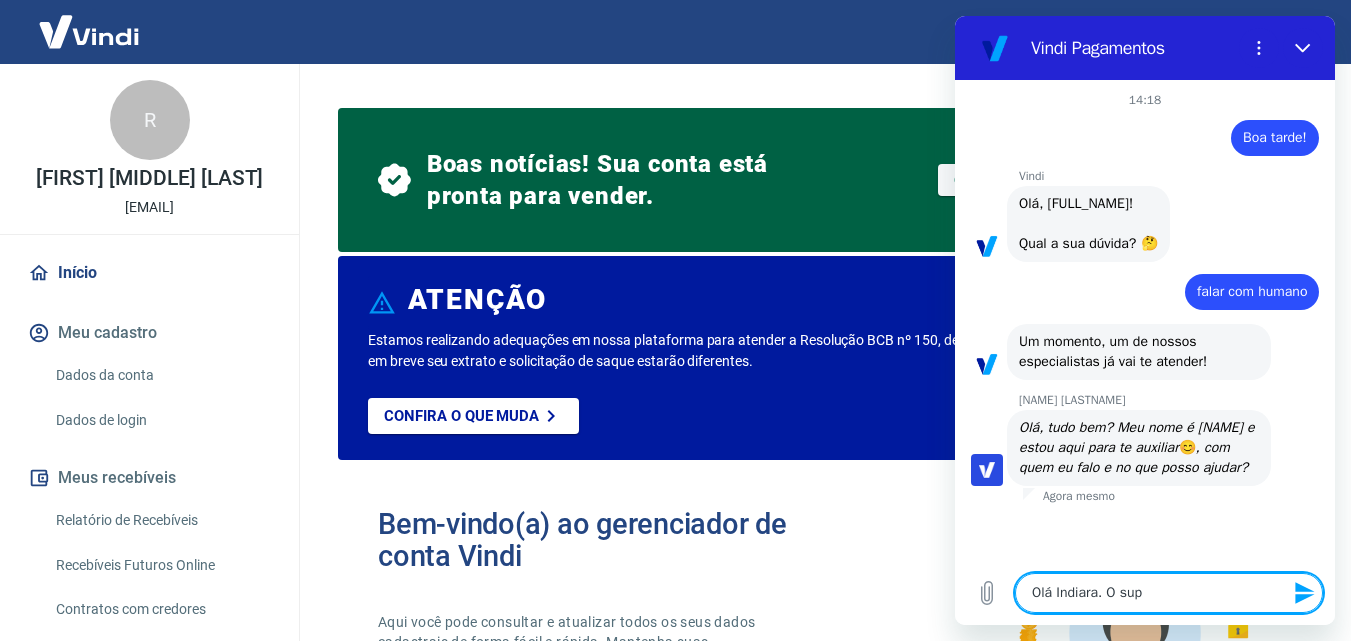 type on "Olá [NAME]. O supo" 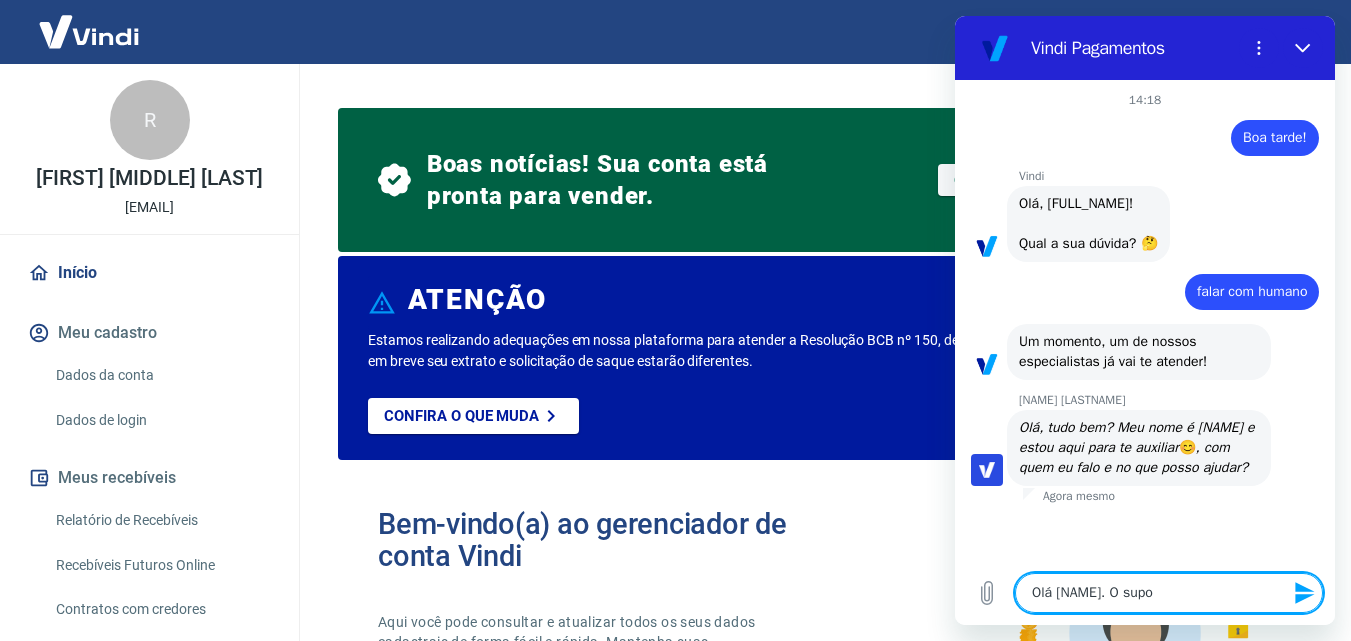 type on "Olá [NAME]. O supor" 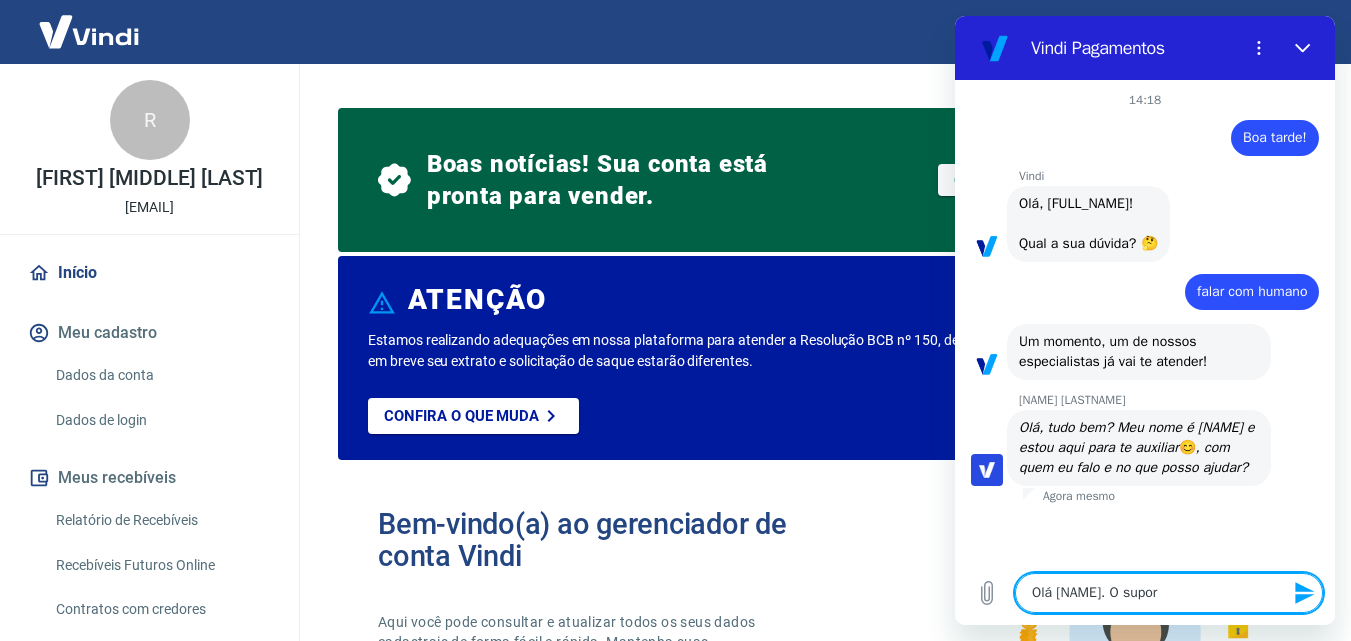 type on "Olá [NAME]. O suport" 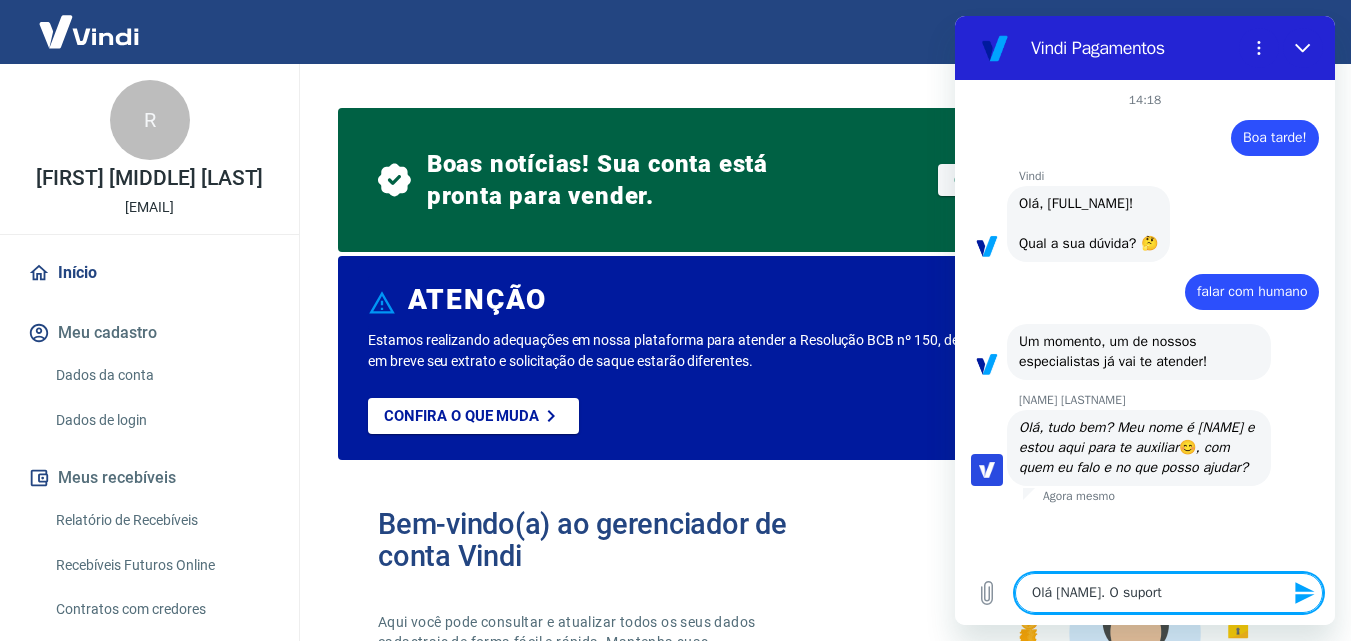 type on "Olá [NAME]. O suporte" 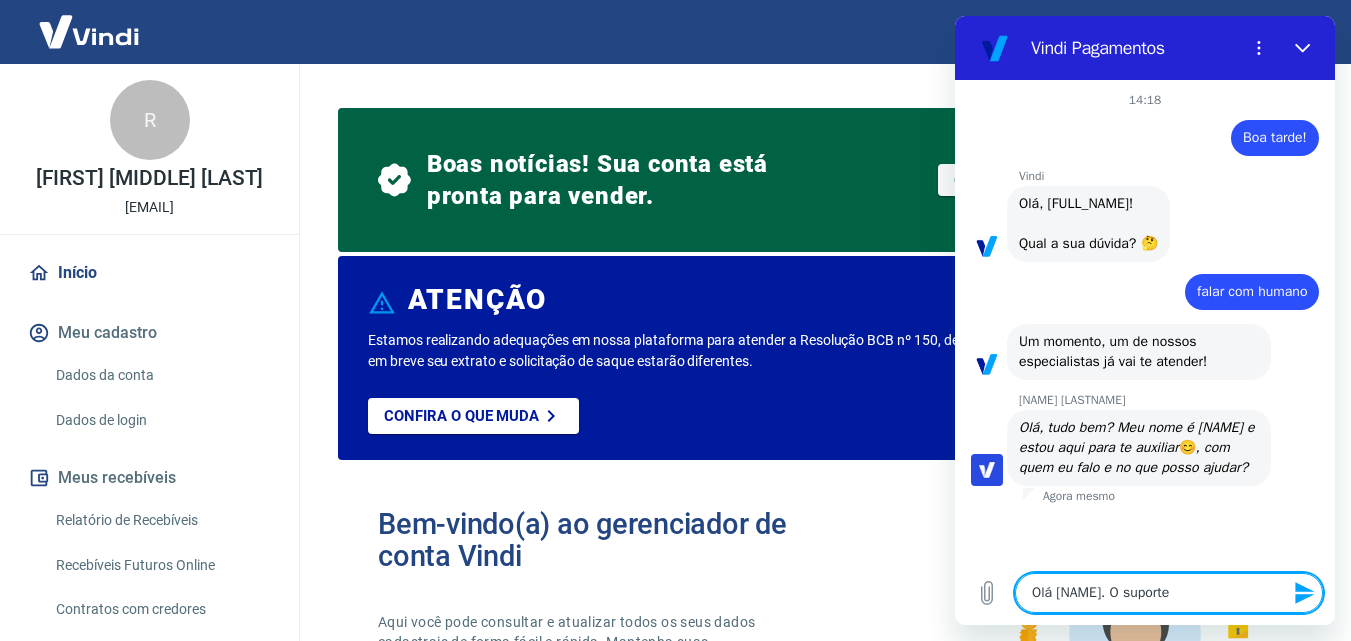 type on "Olá [NAME]. O suporte" 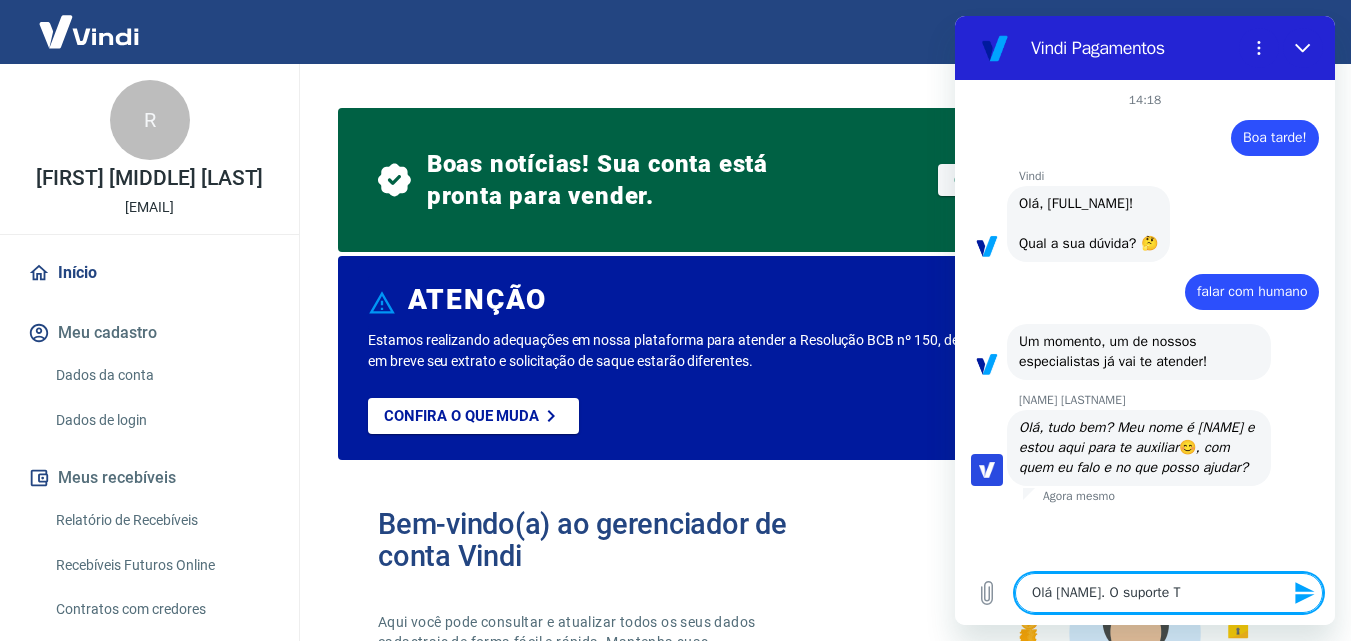type on "Olá [NAME]. O suporte Tr" 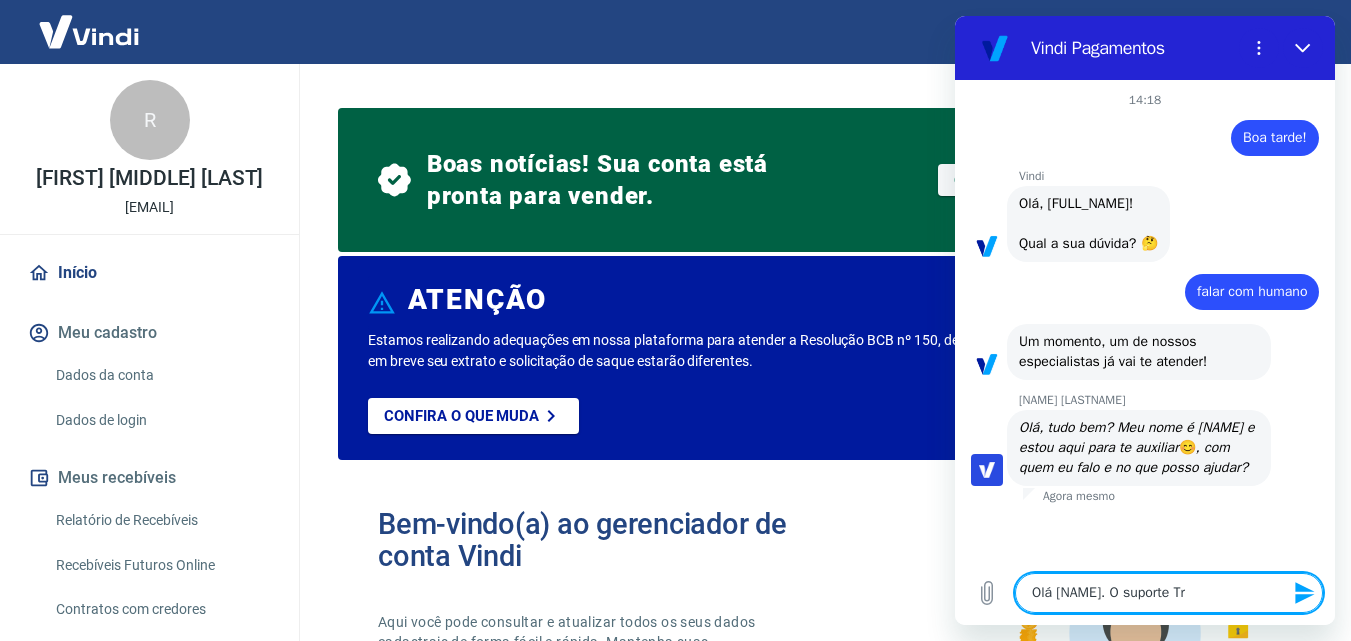 type on "Olá [NAME]. O suporte Tra" 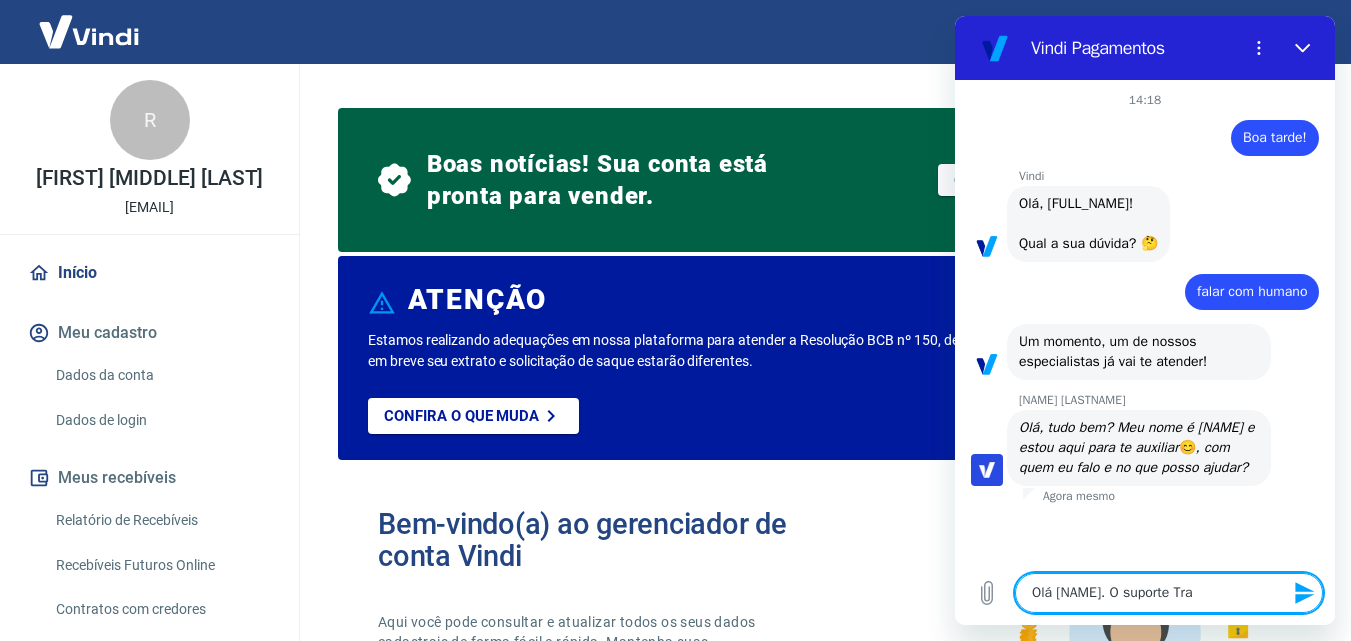 type on "Olá [NAME]. O suporte Tray" 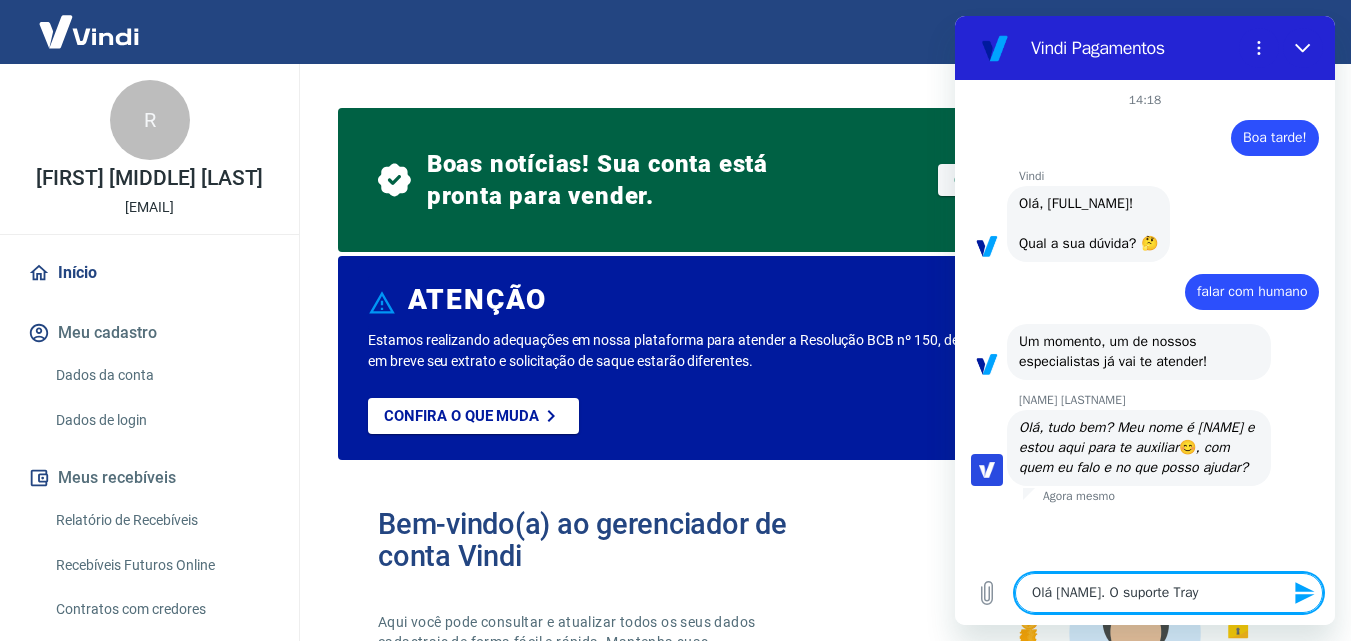 type on "Olá [NAME]. O suporte Tray," 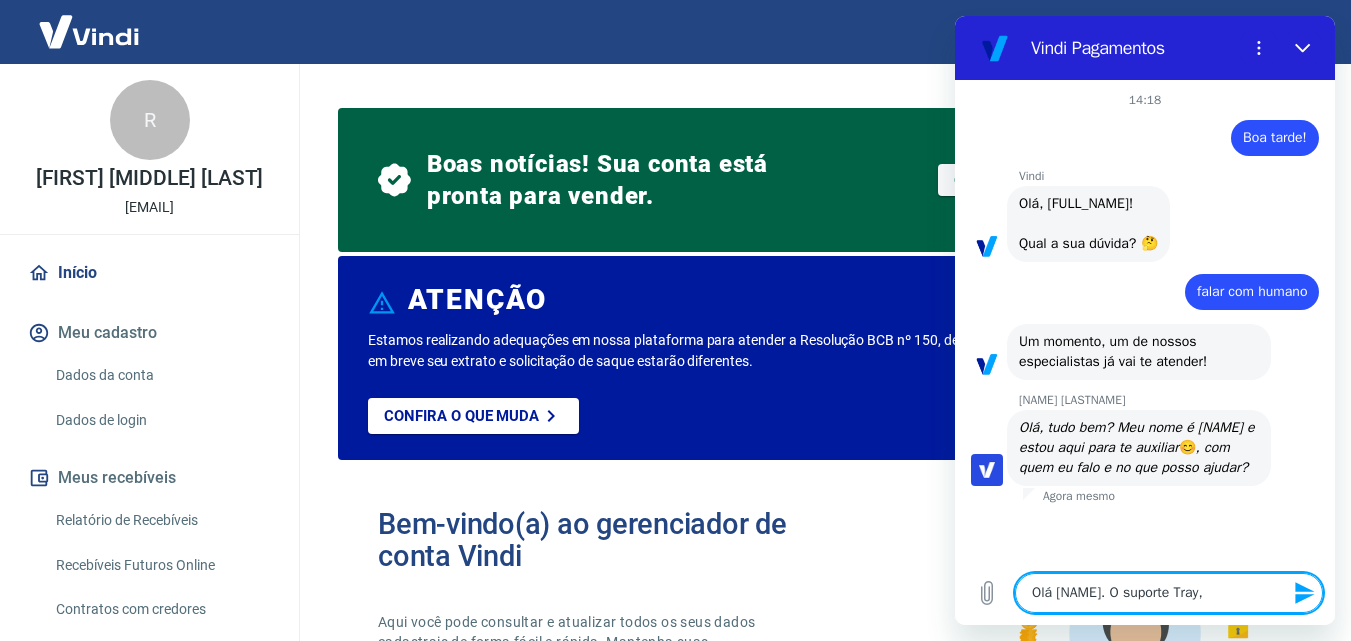 type on "Olá [NAME]. O suporte Tray," 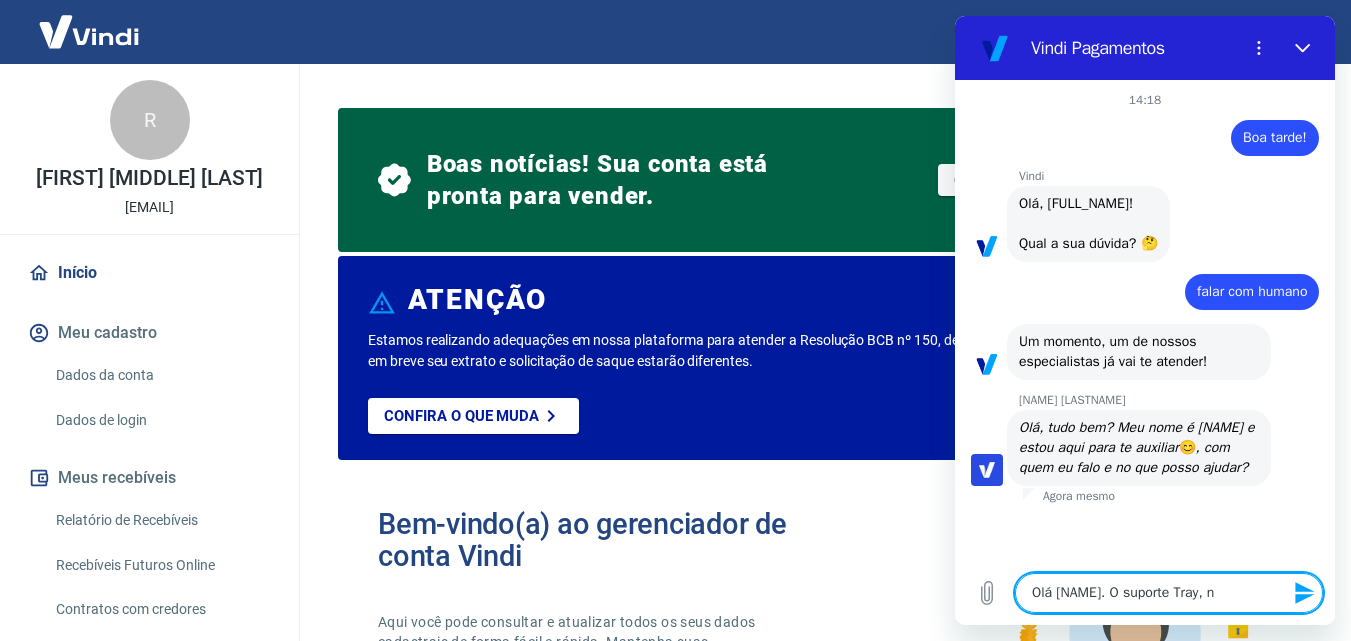 type on "Olá [NAME]. O suporte Tray, na" 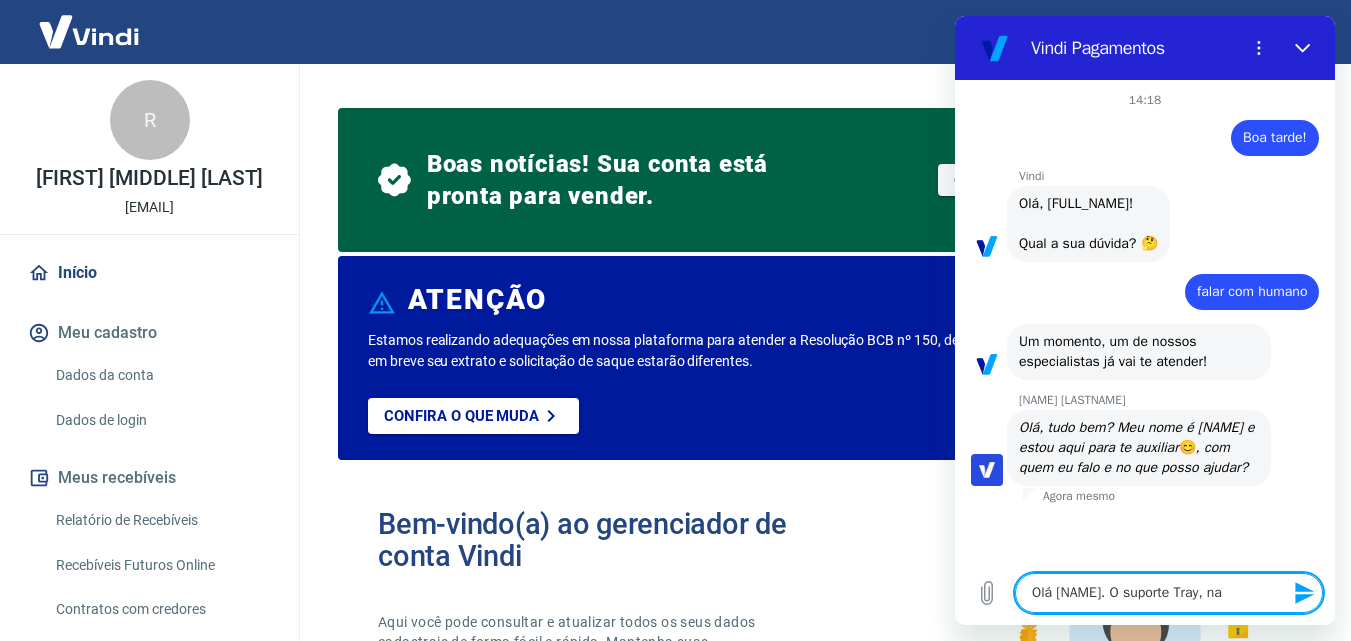 type on "Olá [NAME]. O suporte Tray, na" 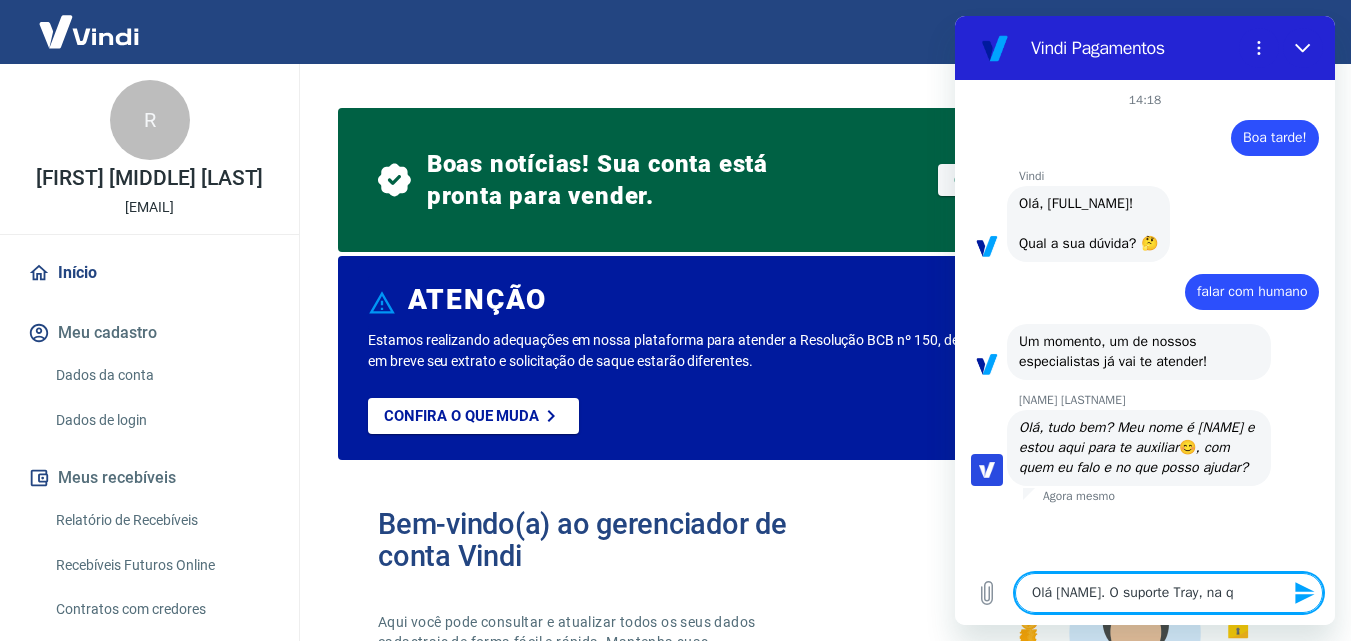 type on "Olá [NAME]. O suporte Tray, na qu" 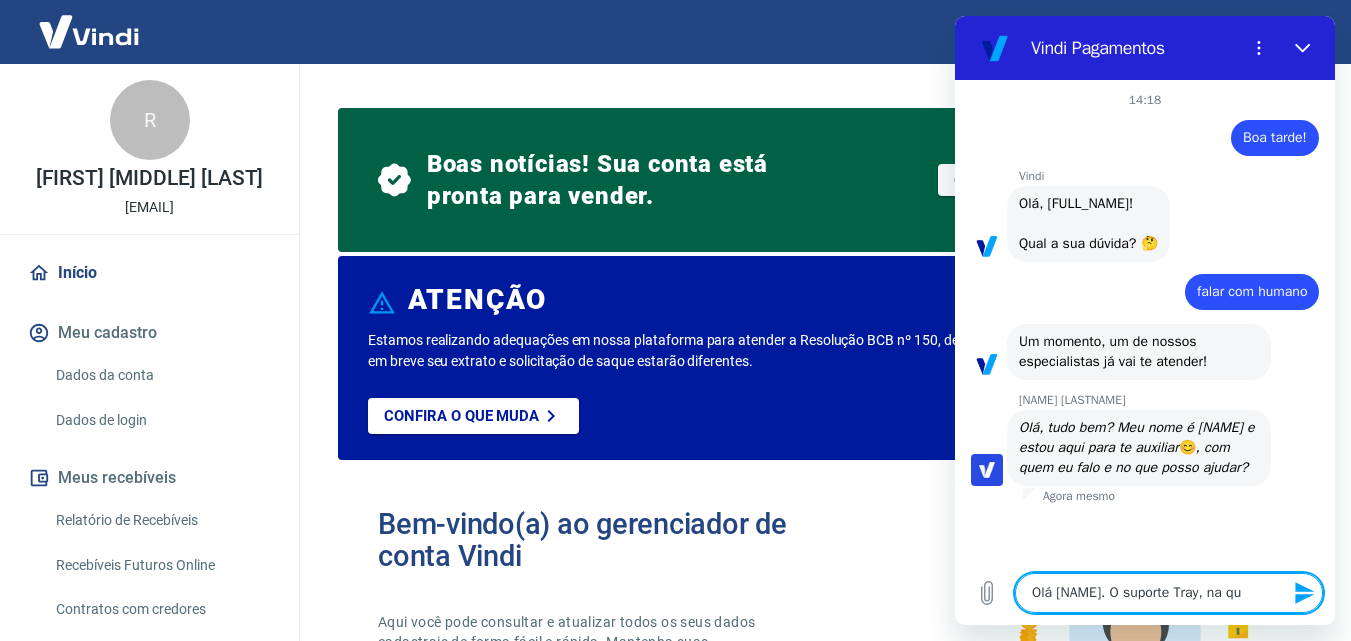type on "Olá [NAME]. O suporte Tray, na qua" 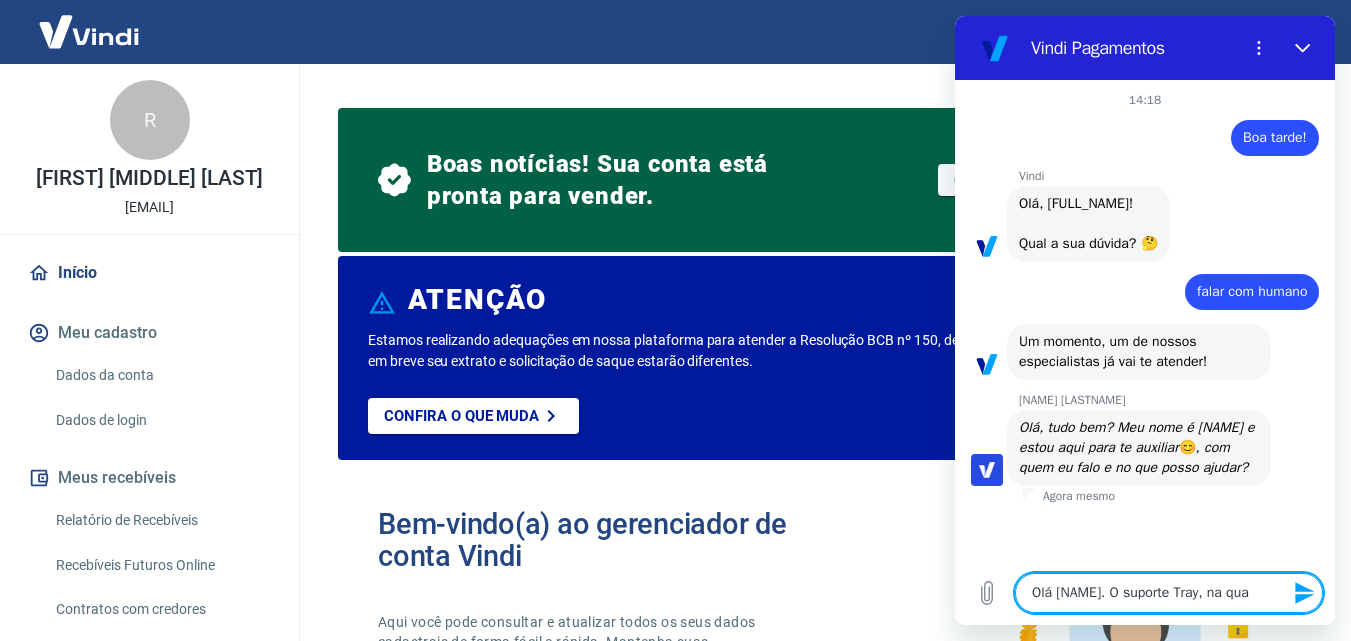 type on "Olá [NAME]. O suporte Tray, na qu" 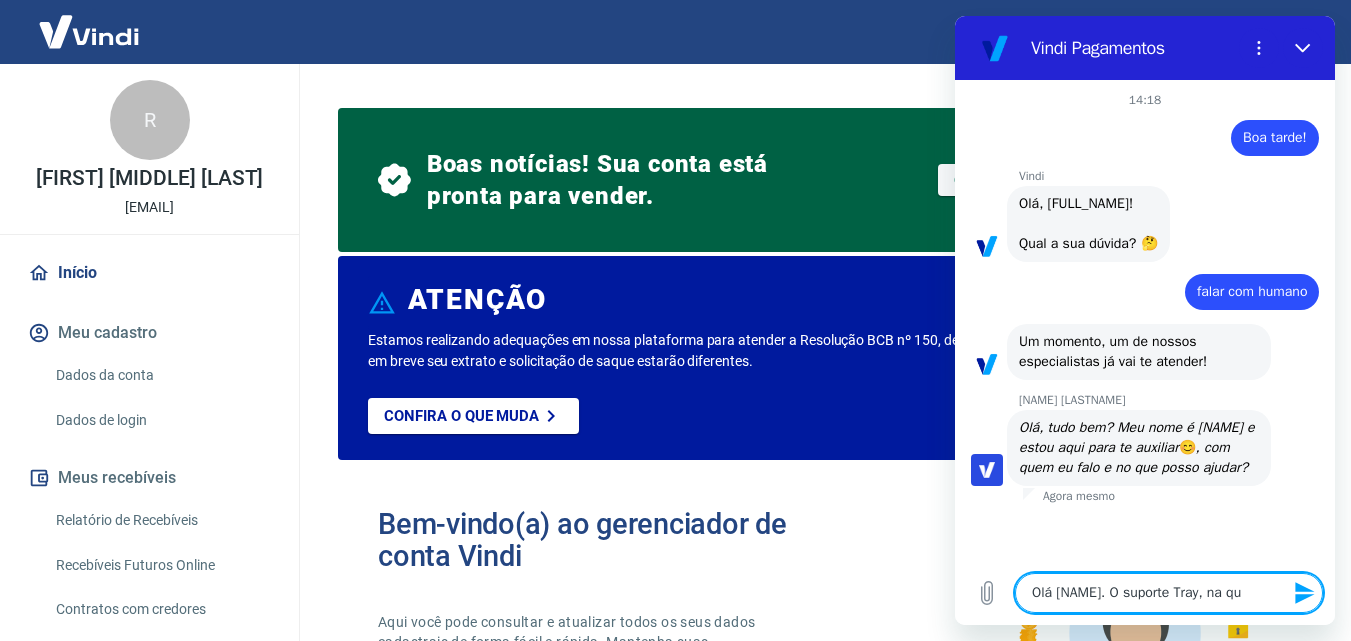 type on "Olá [NAME]. O suporte Tray, na q" 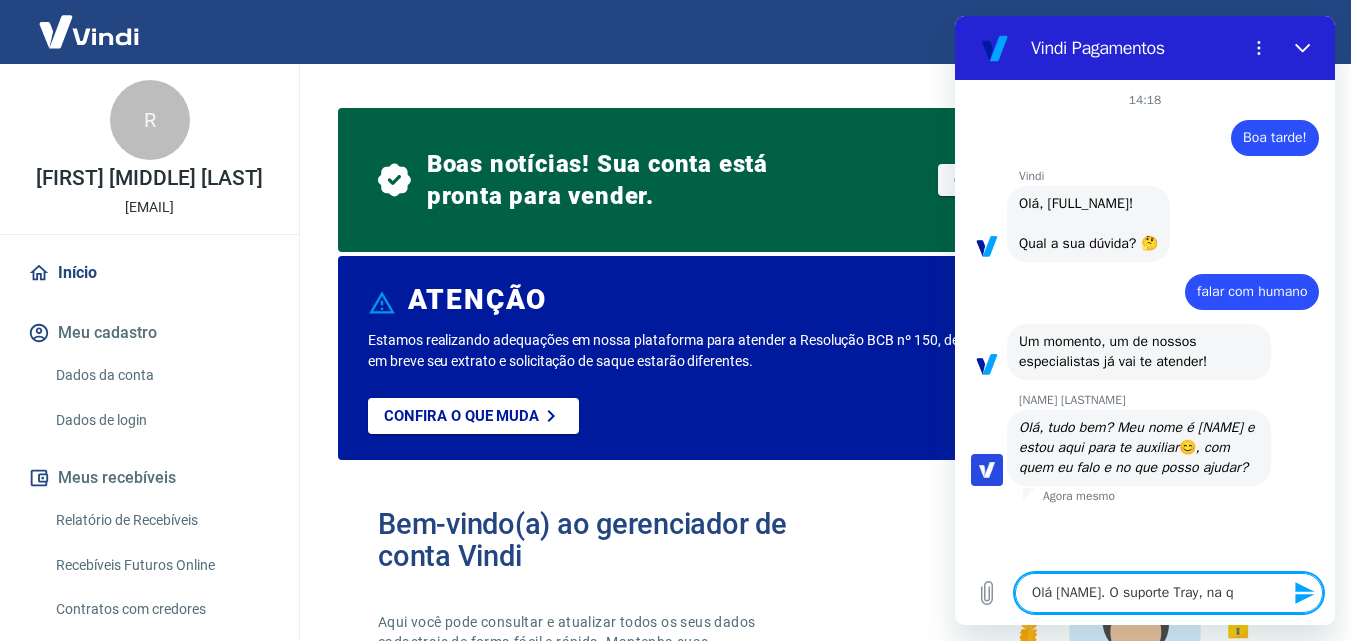type on "Olá [NAME]. O suporte Tray, na" 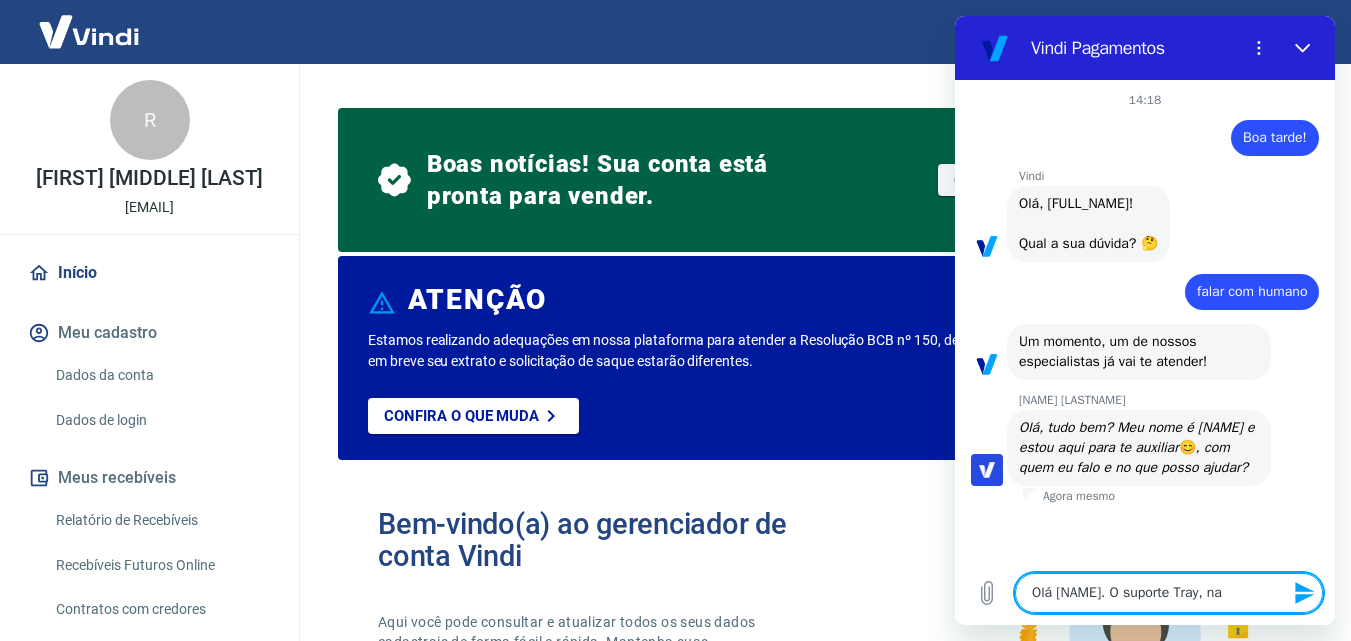 type on "Olá [NAME]. O suporte Tray, na" 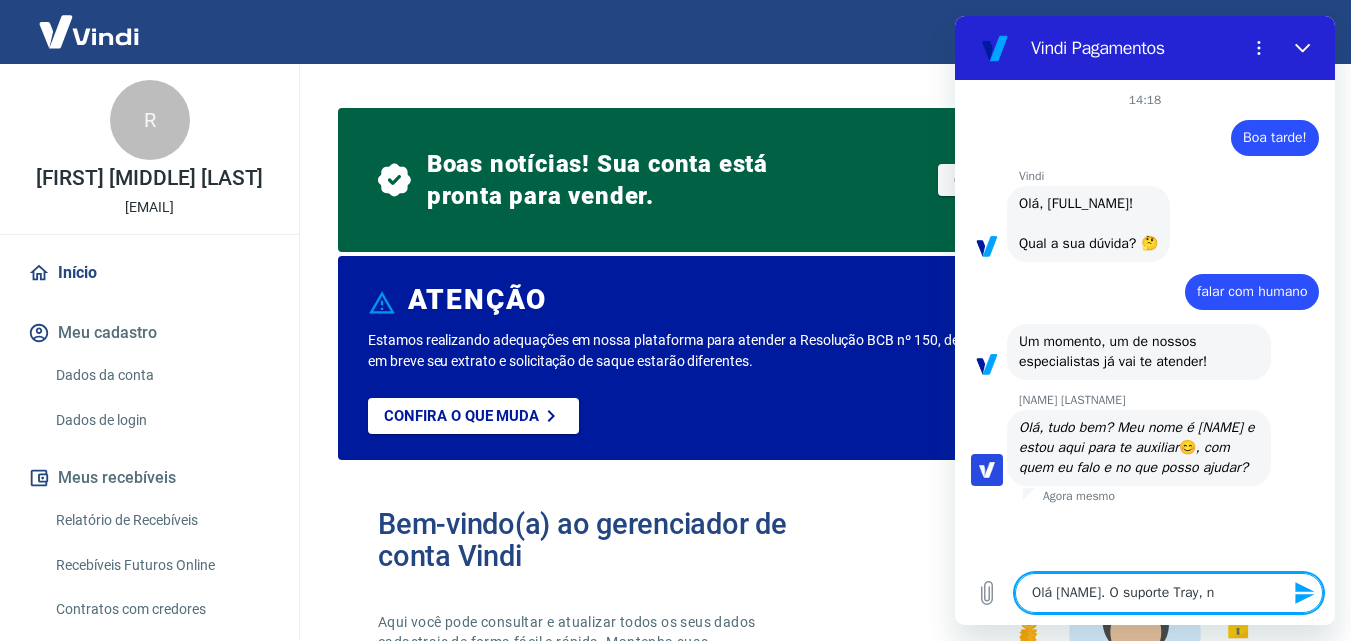 type on "x" 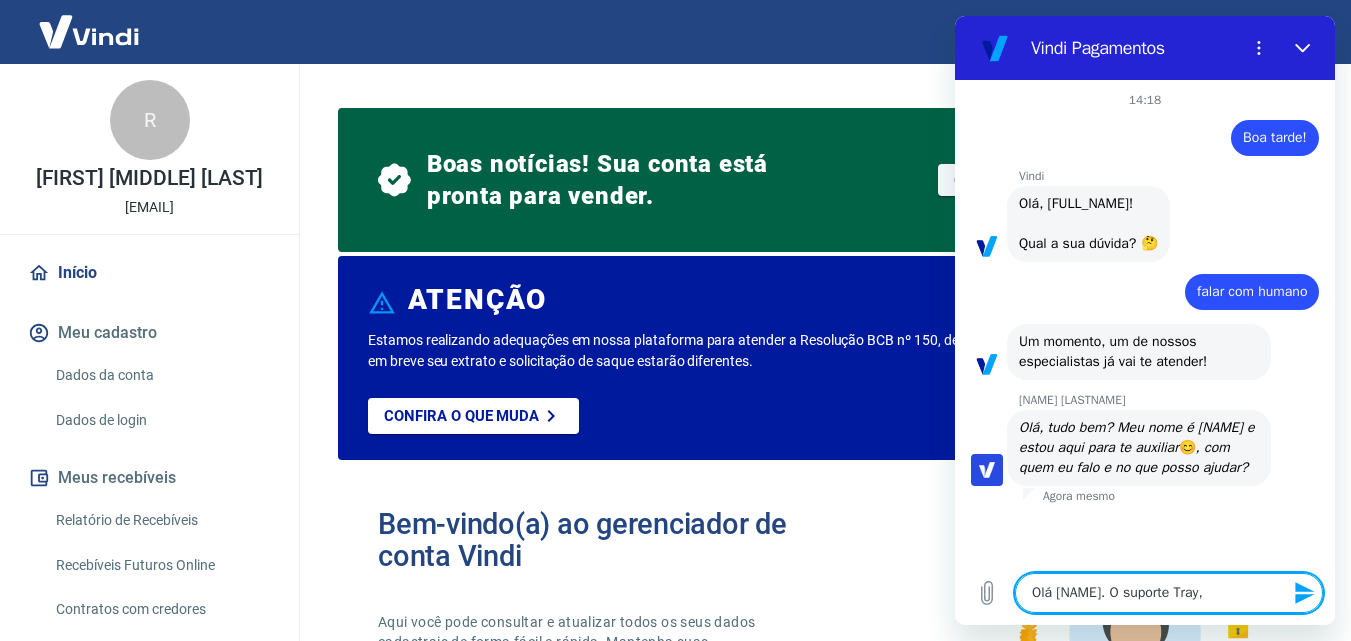 type on "Olá [NAME]. O suporte Tray," 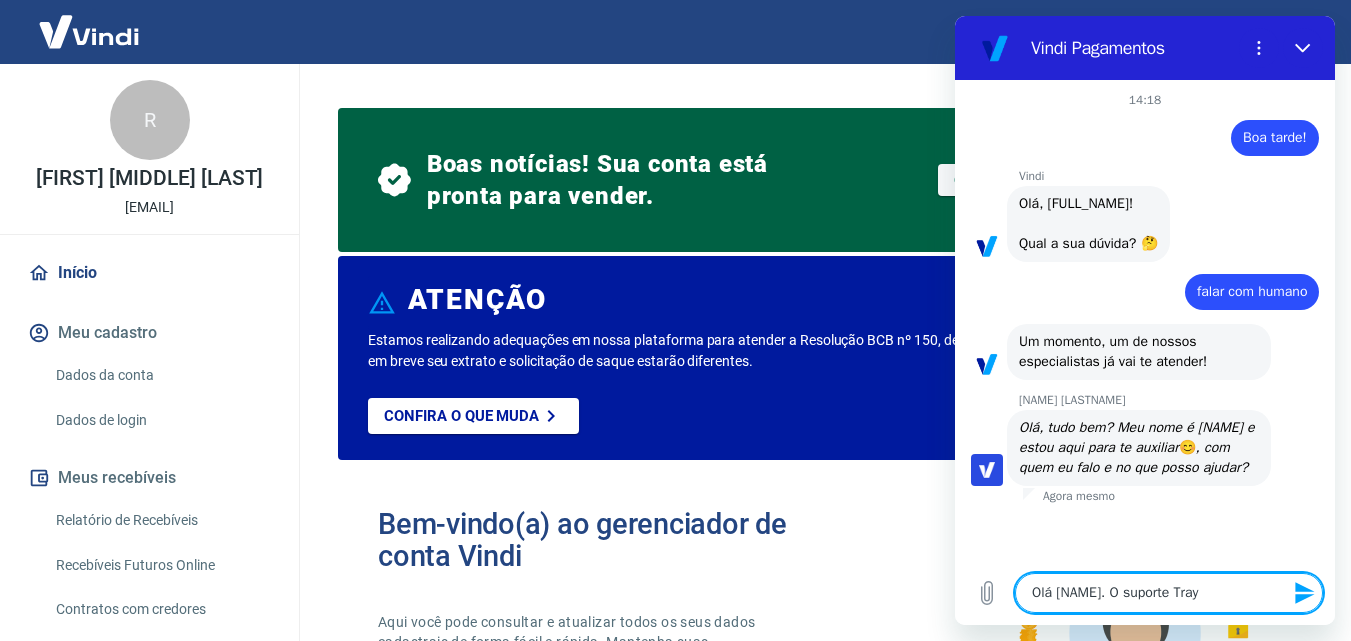 type on "Olá [NAME]. O suporte Tray" 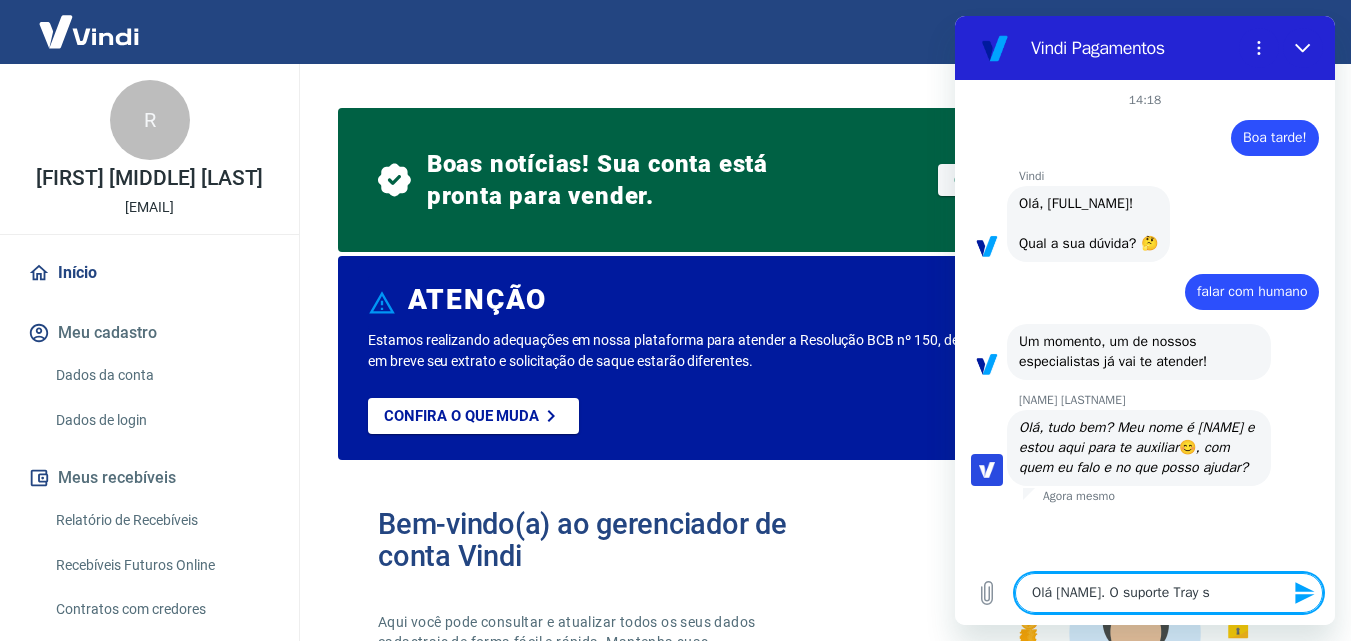 type on "Olá [NAME]. O suporte Tray so" 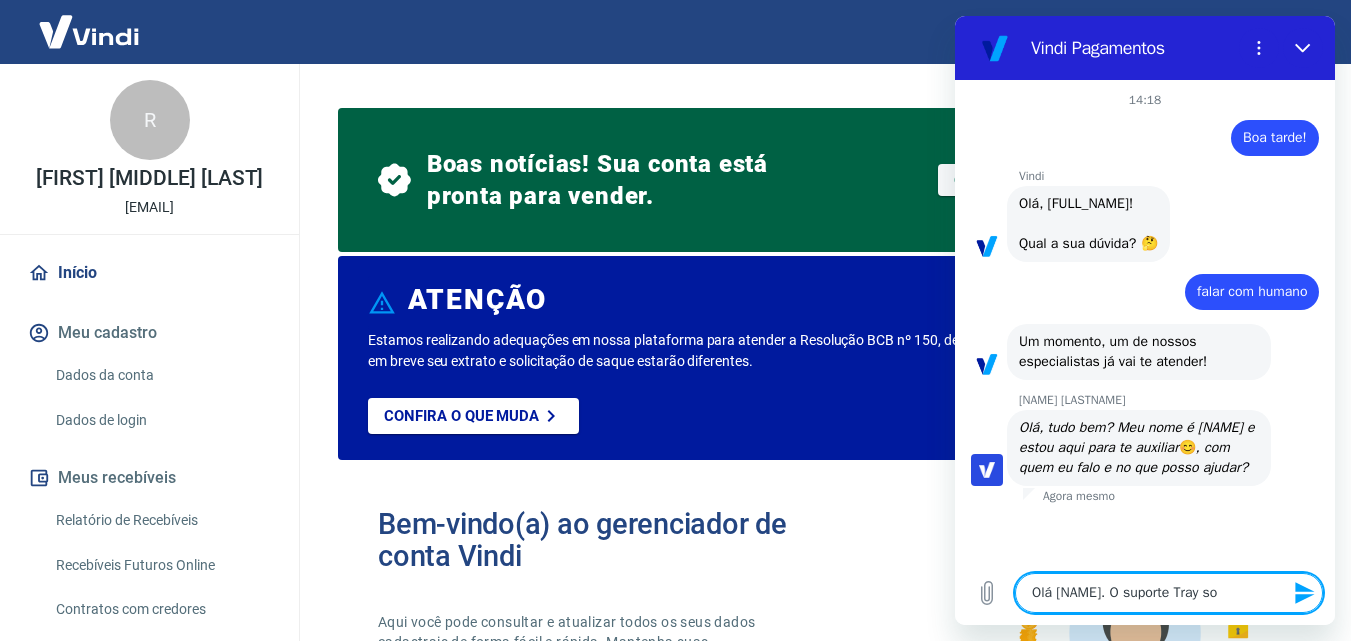 type on "x" 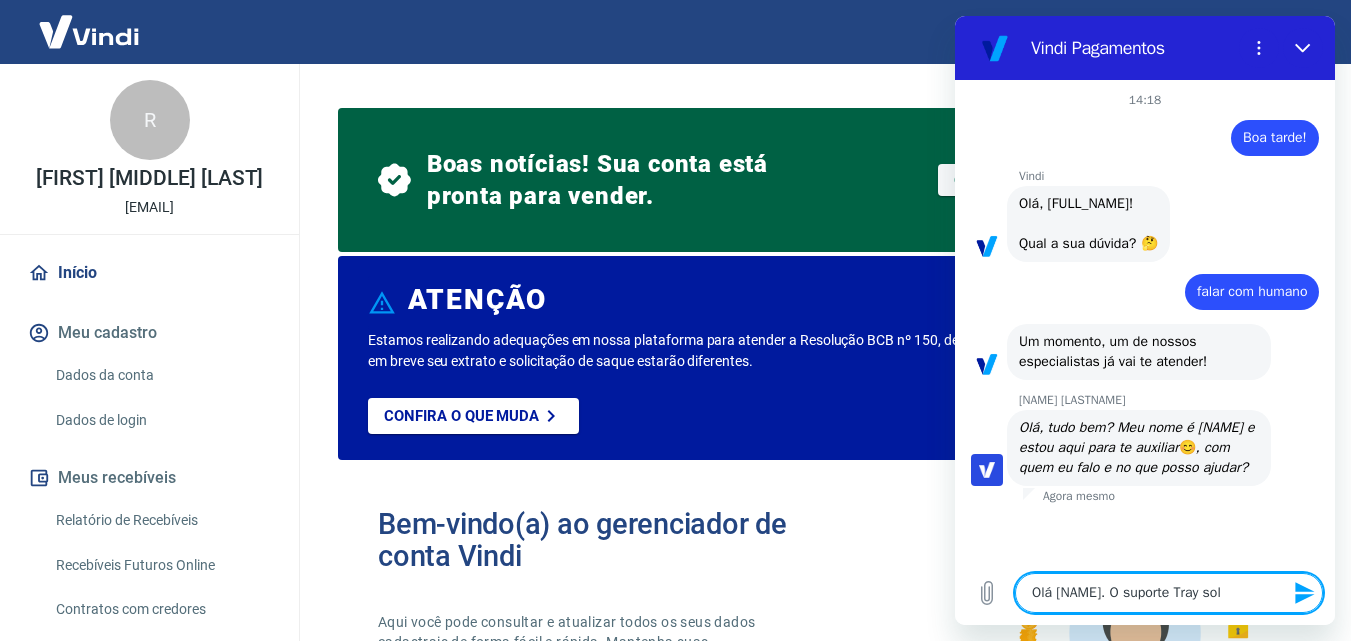 type on "Olá [NAME]. O suporte Tray soli" 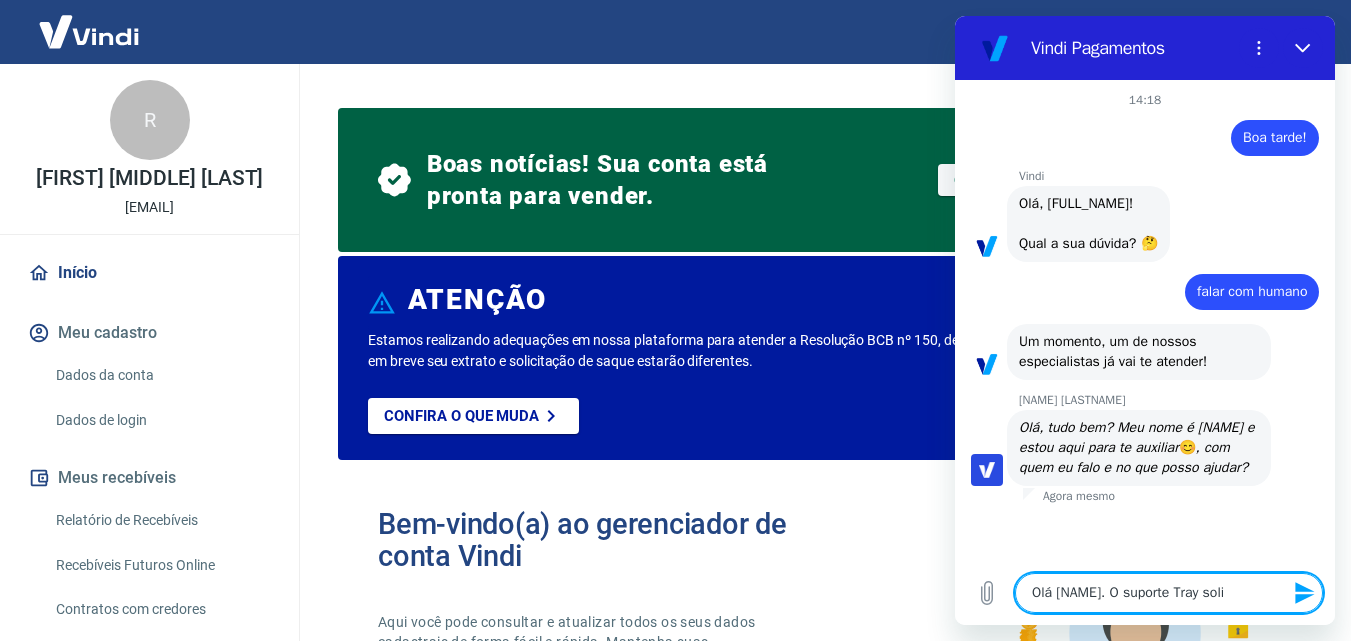 type on "Olá [NAME]. O suporte Tray solicit" 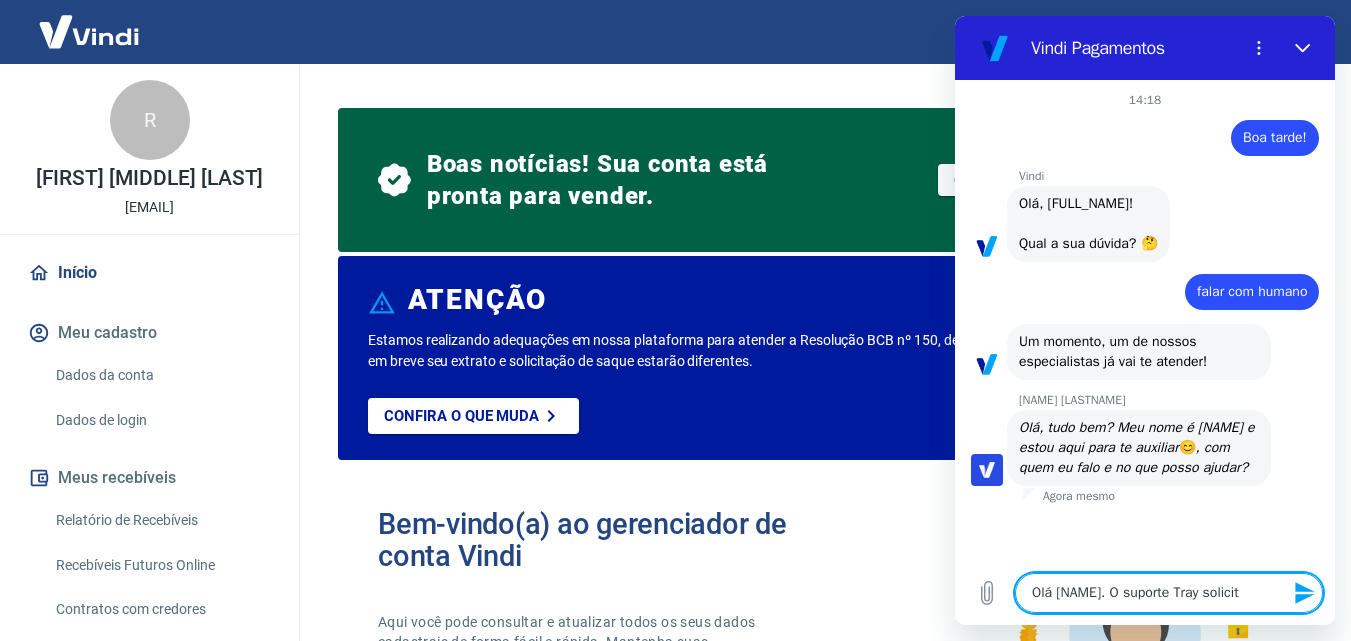 type on "Olá [NAME]. O suporte Tray solicitou" 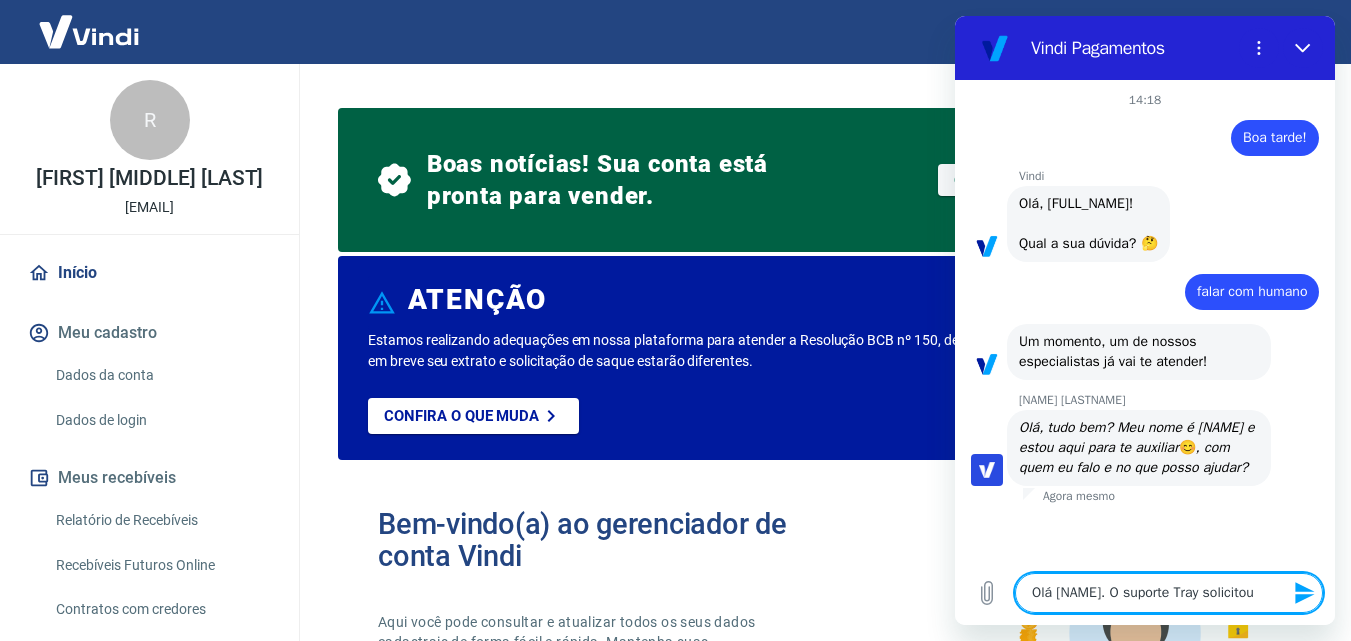 type on "x" 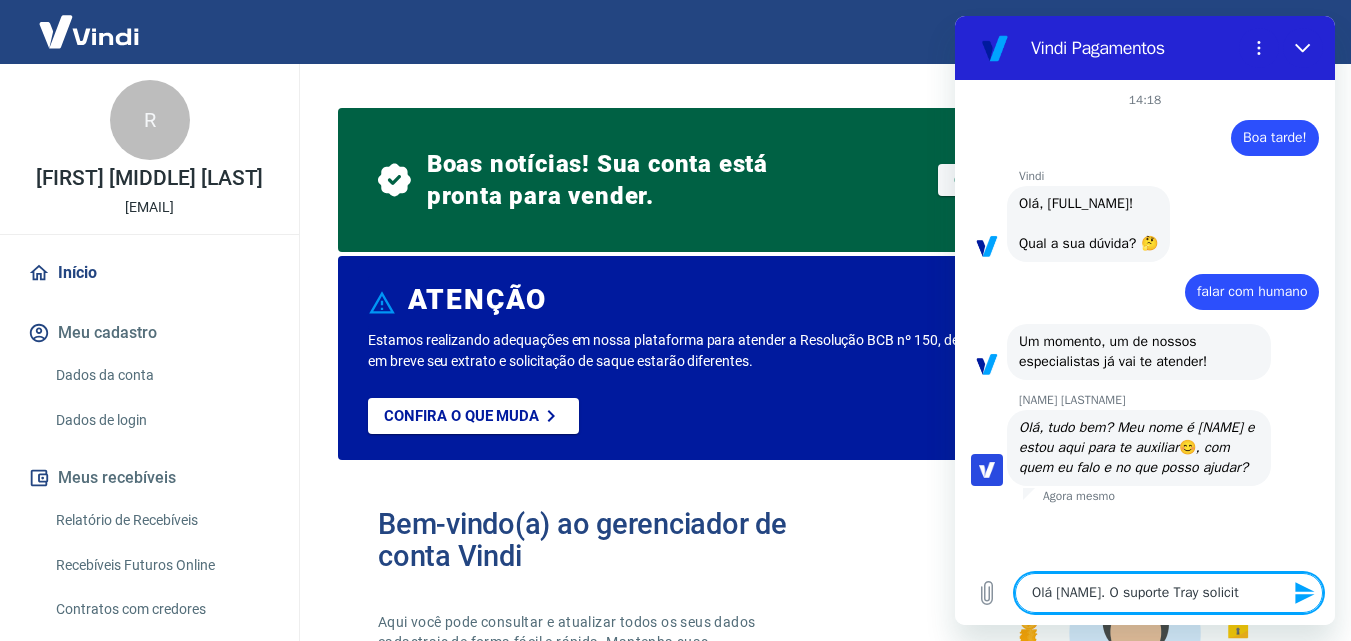 type on "Olá [NAME]. O suporte Tray solicito" 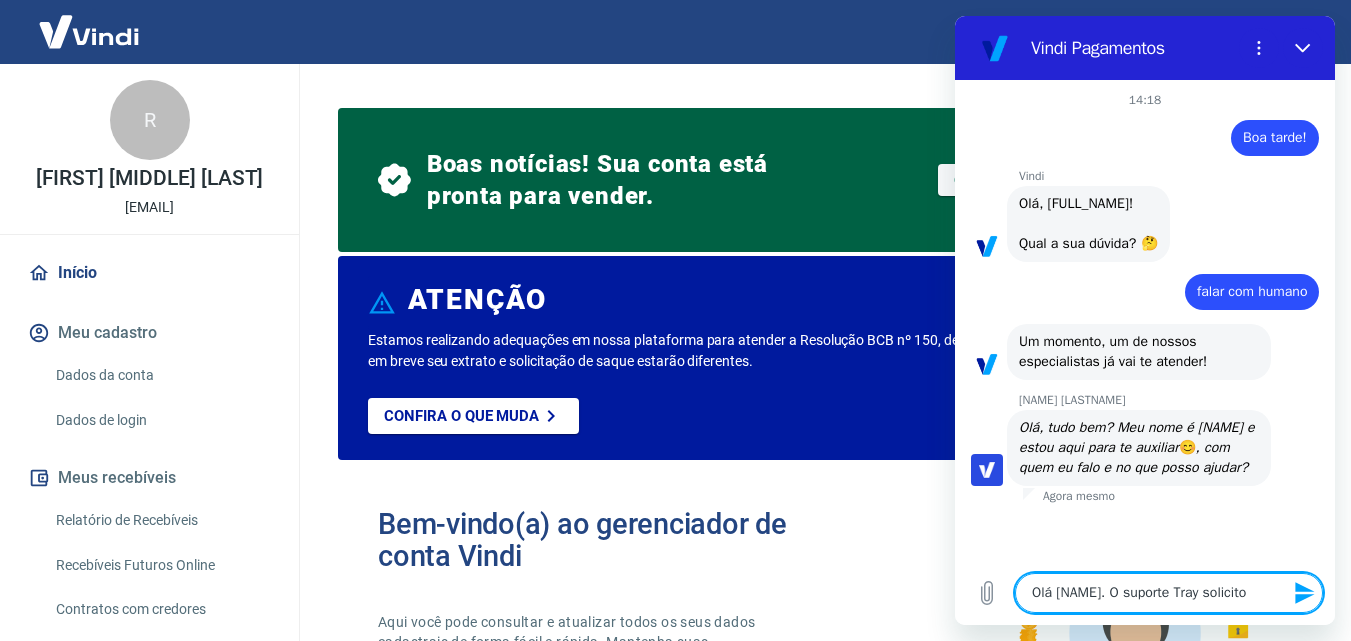 type on "Olá [NAME]. O suporte Tray solicitou" 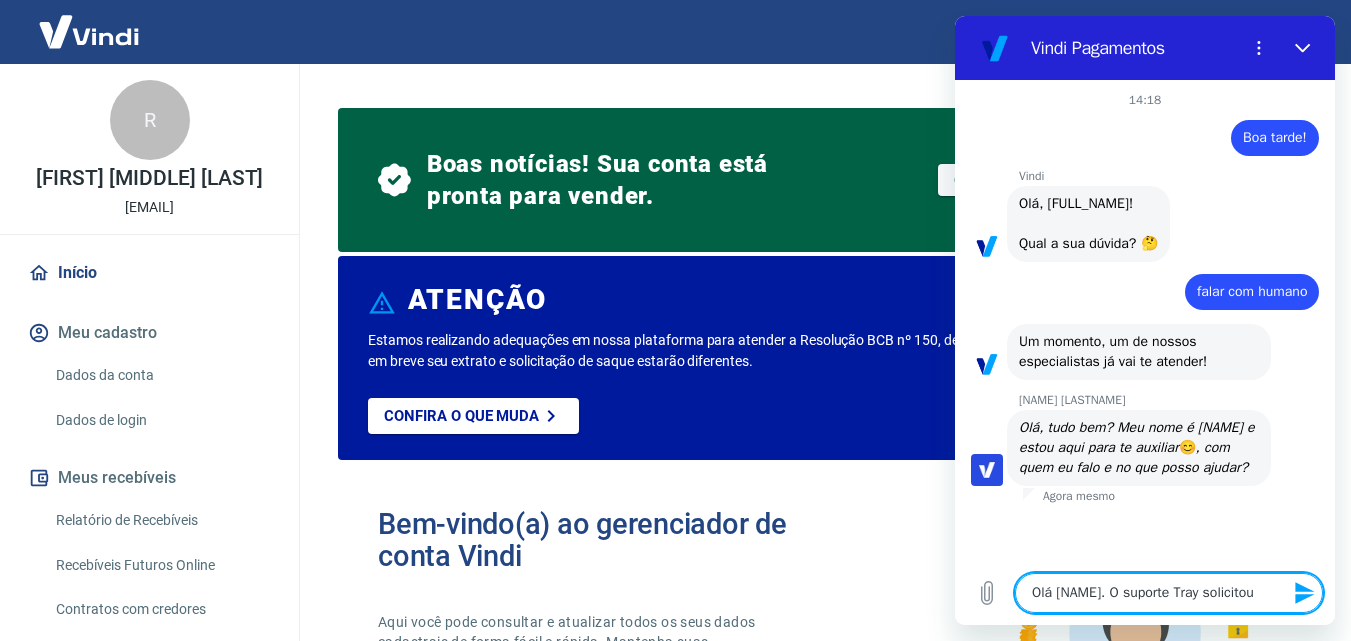 type on "Olá [NAME]. O suporte Tray solicitou" 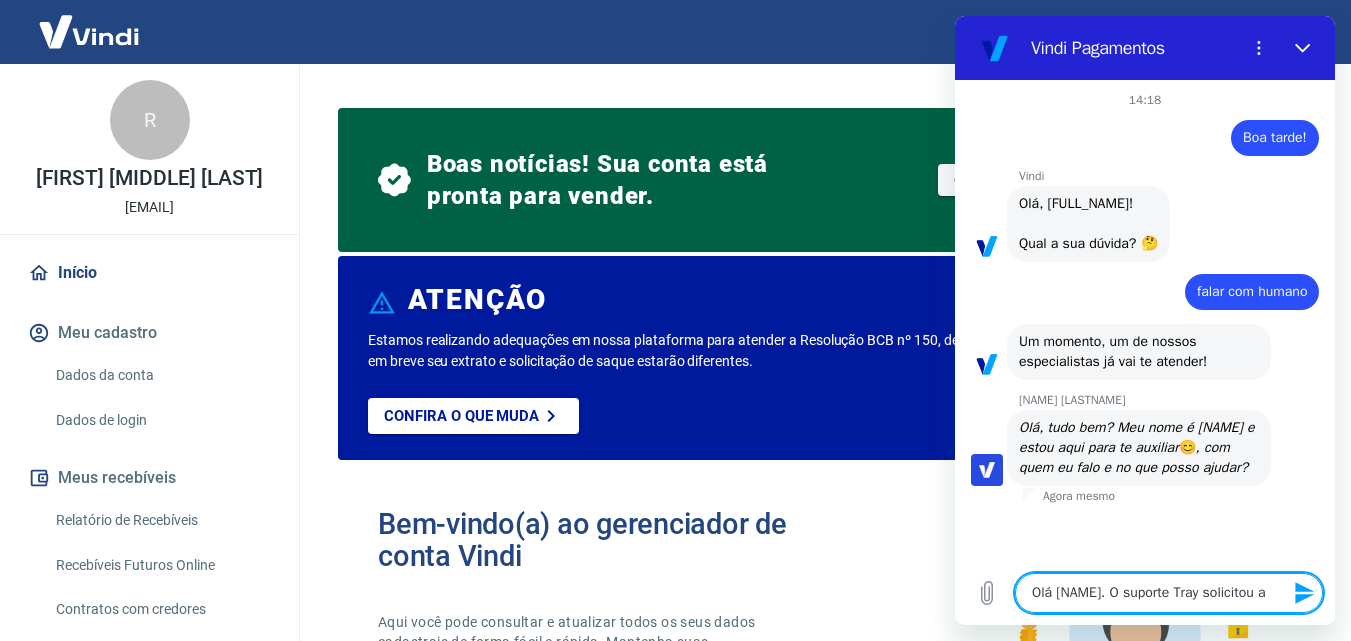 type on "Olá [NAME]. O suporte Tray solicitou at" 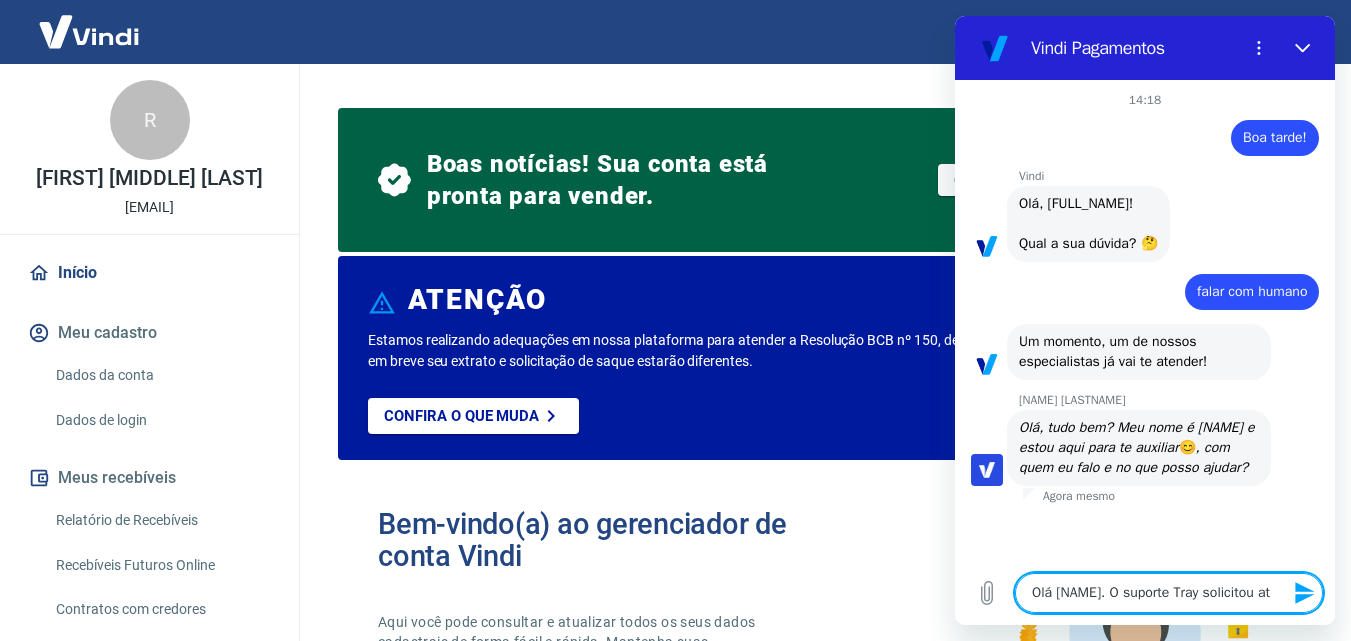 type on "Olá [NAME]. O suporte Tray solicitou atr" 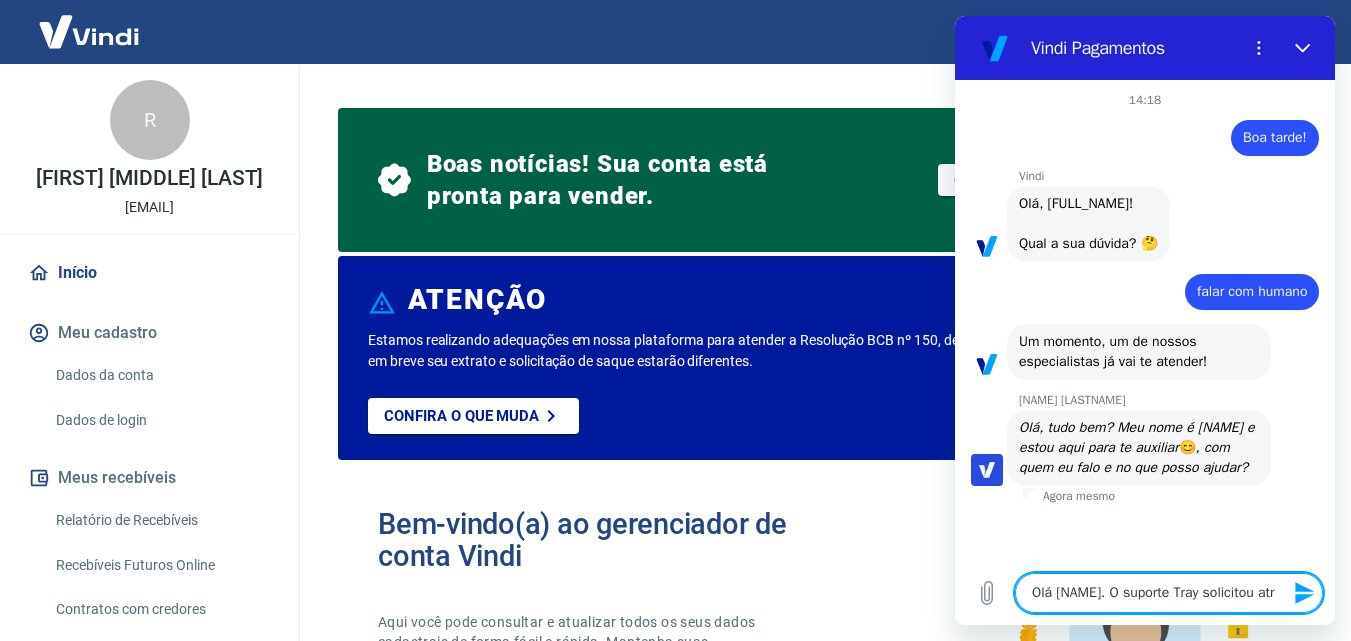 type on "Olá [NAME]. O suporte Tray solicitou atra" 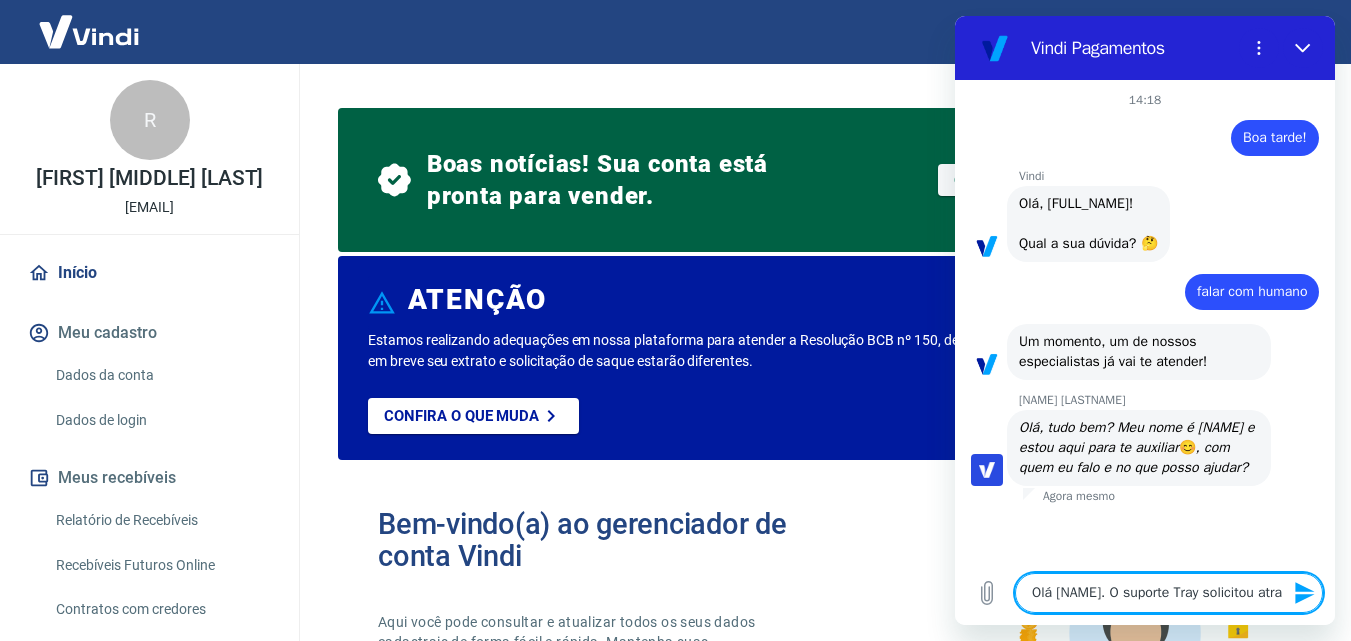 type on "Olá [NAME]. O suporte Tray solicitou atravé" 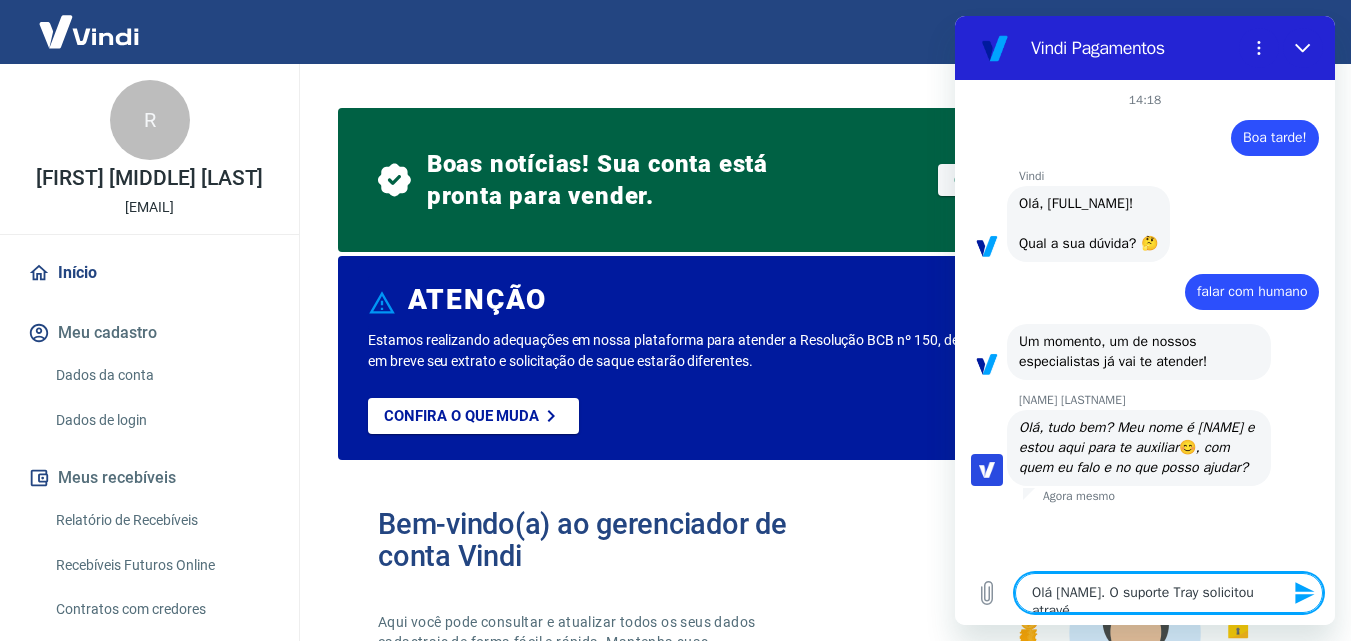 type on "x" 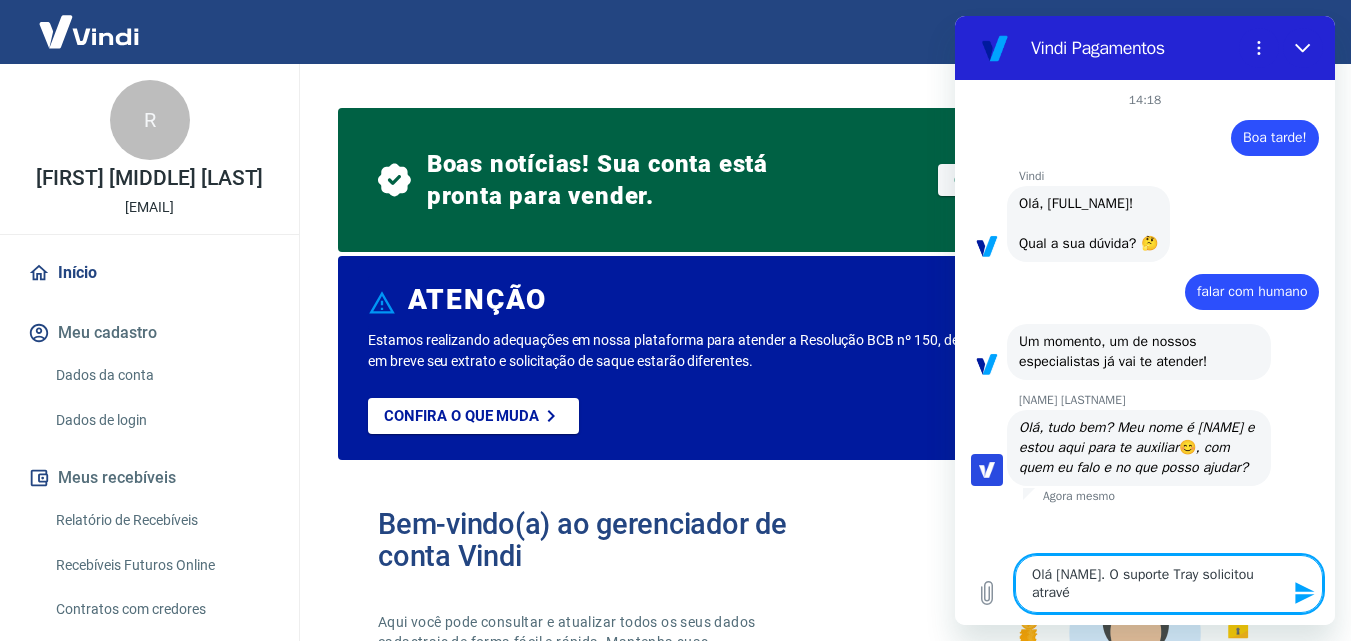 type on "Olá [NAME]. O suporte Tray solicitou através" 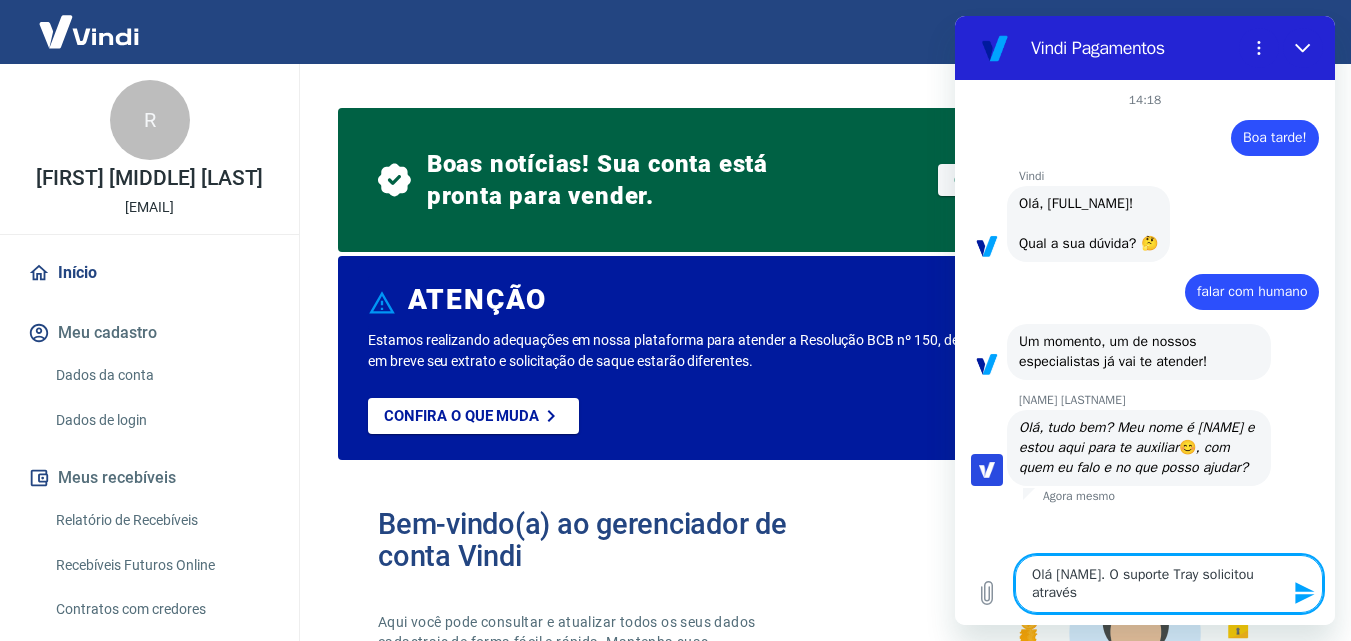 type on "Olá Indiara. O suporte Tray solicitou através" 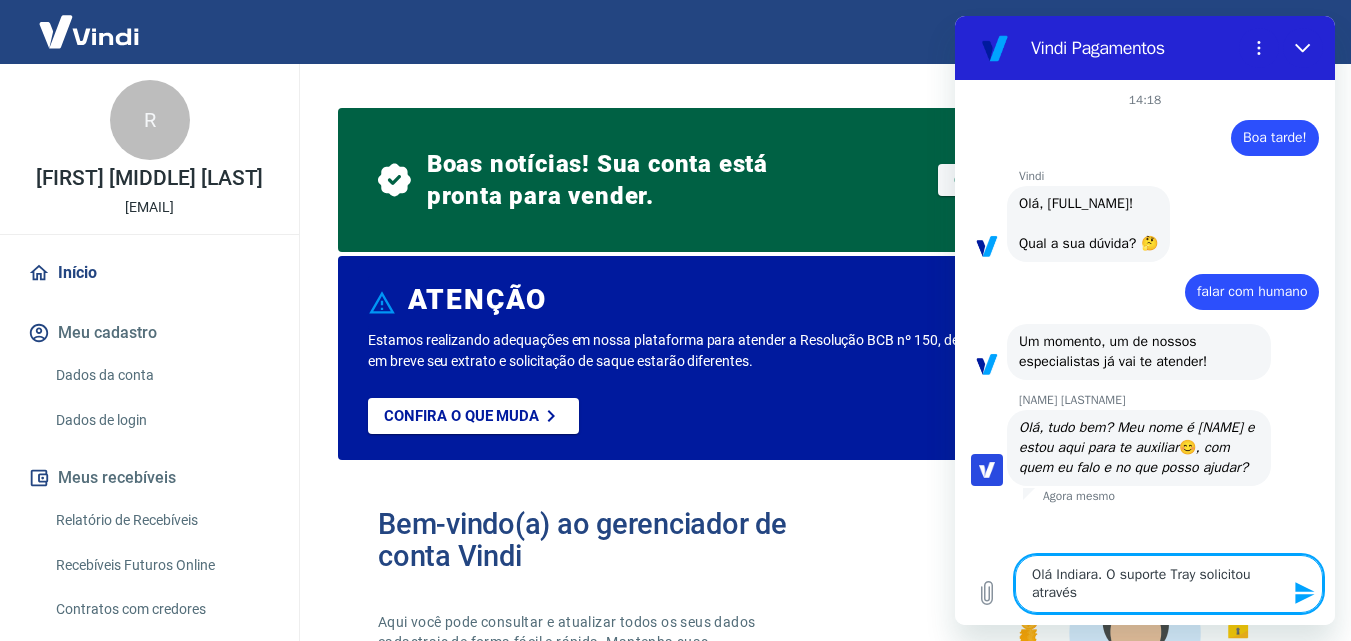 type on "Olá Indiara. O suporte Tray solicitou através" 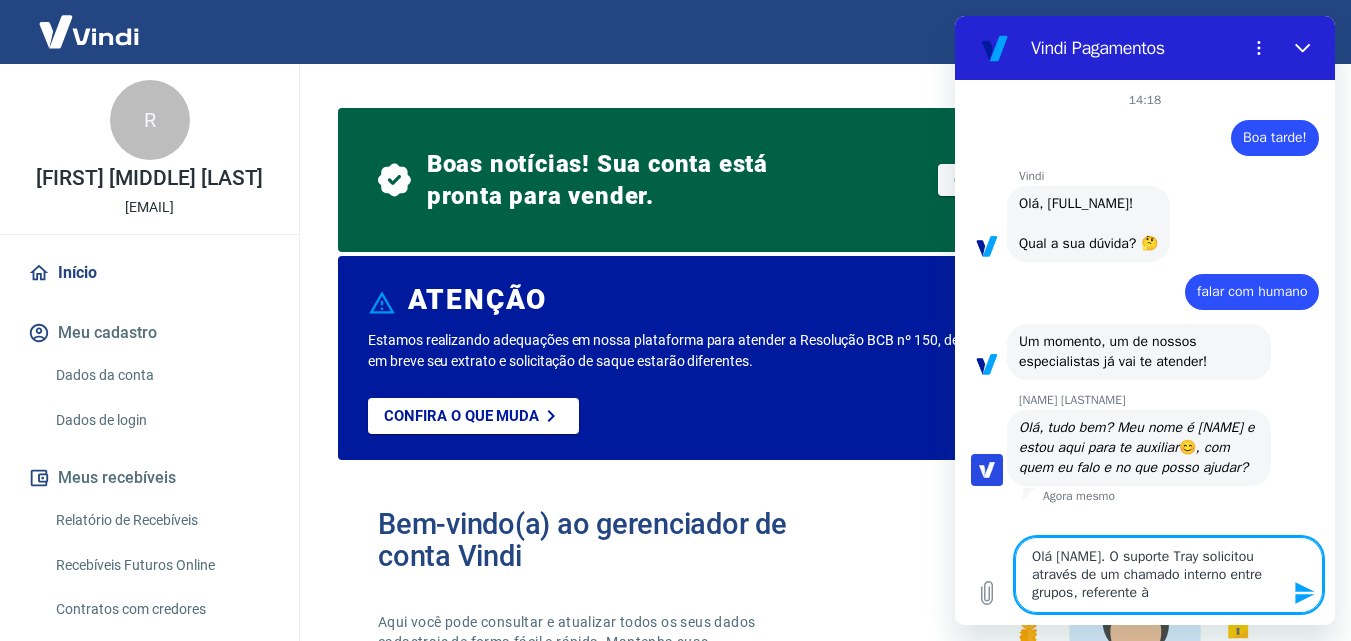 scroll, scrollTop: 4, scrollLeft: 0, axis: vertical 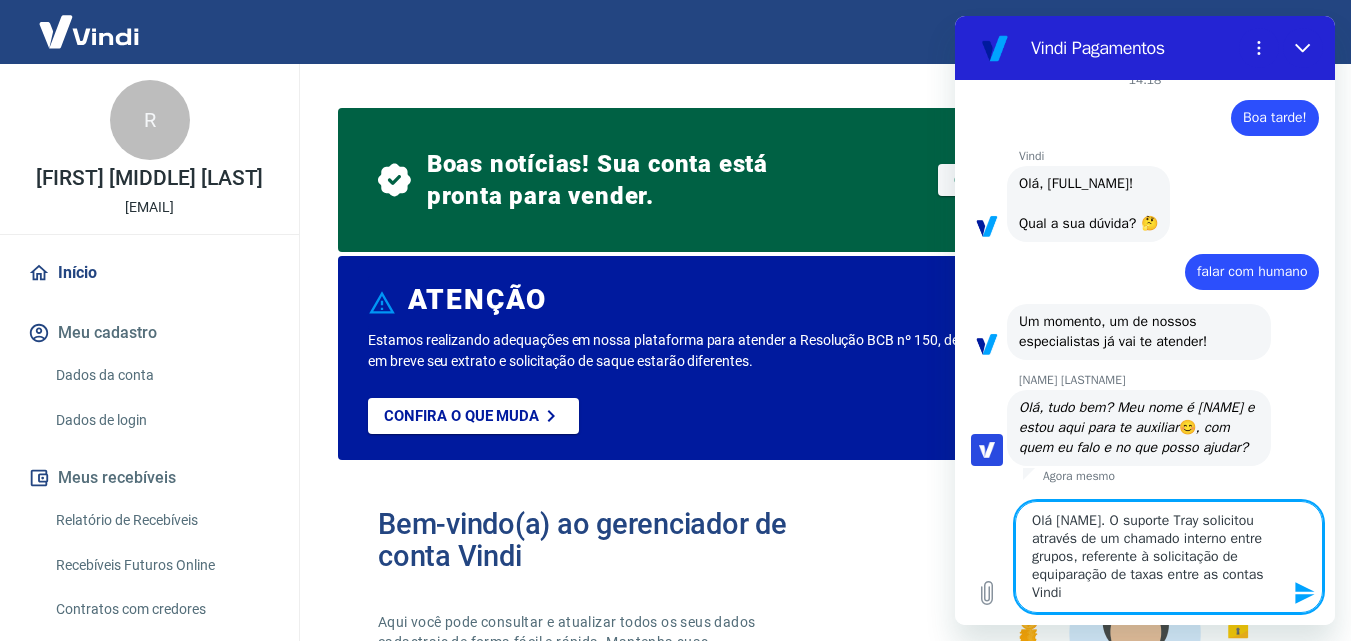 click on "Olá [NAME]. O suporte Tray solicitou através de um chamado interno entre grupos, referente à solicitação de equiparação de taxas entre as contas Vindi" at bounding box center [1169, 557] 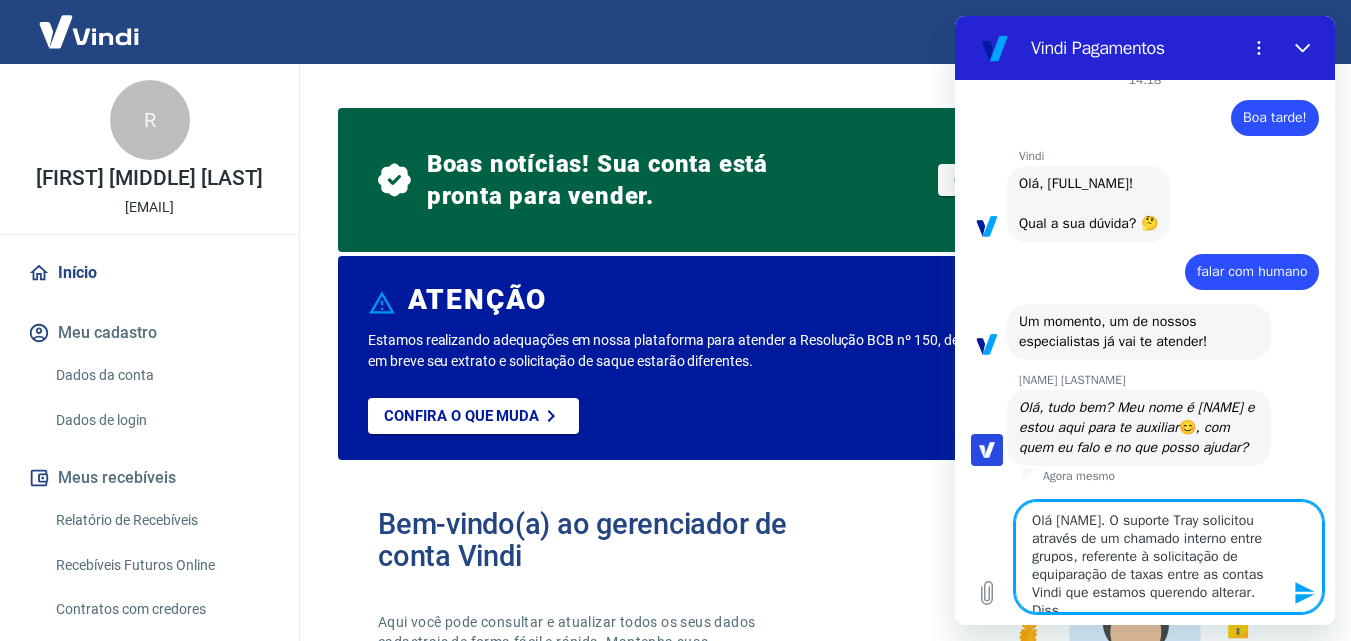 scroll, scrollTop: 8, scrollLeft: 0, axis: vertical 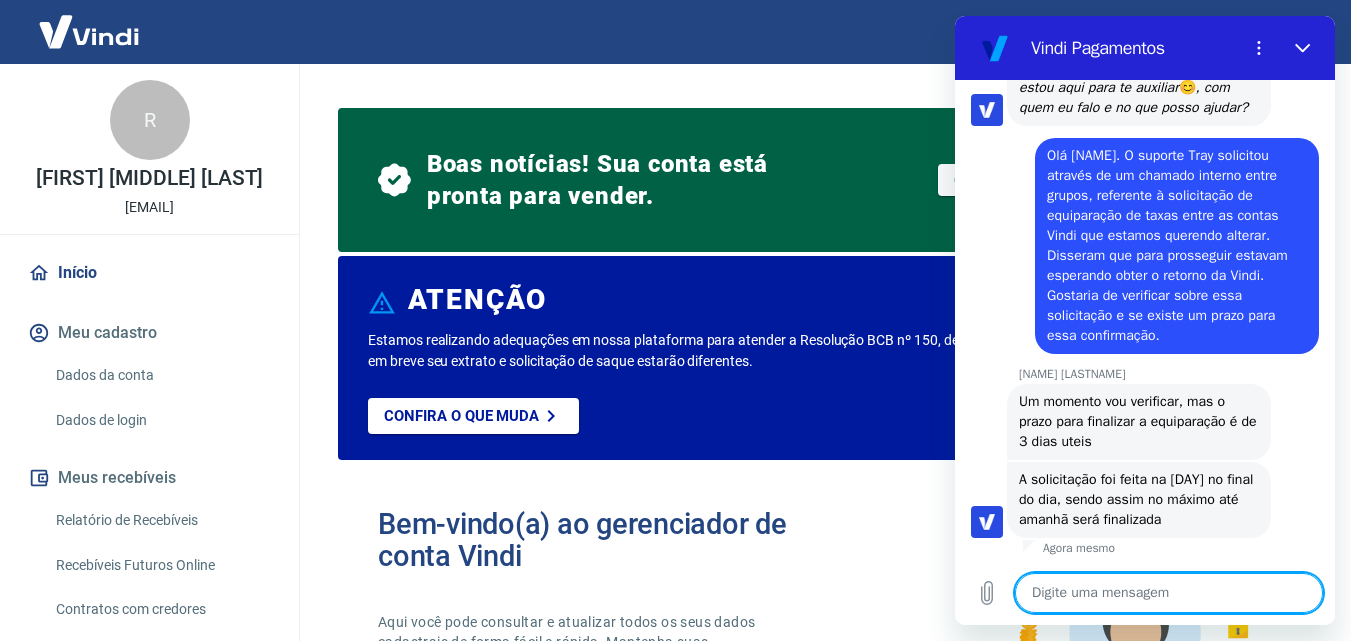 click at bounding box center [1169, 593] 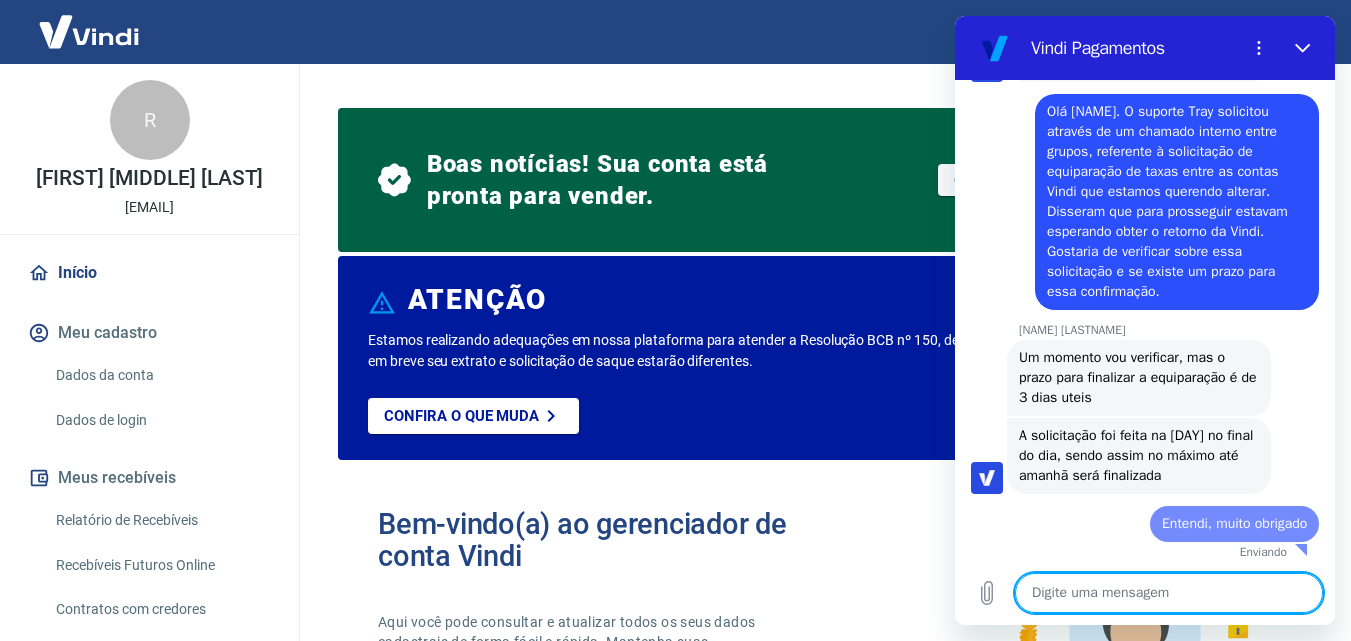 scroll, scrollTop: 428, scrollLeft: 0, axis: vertical 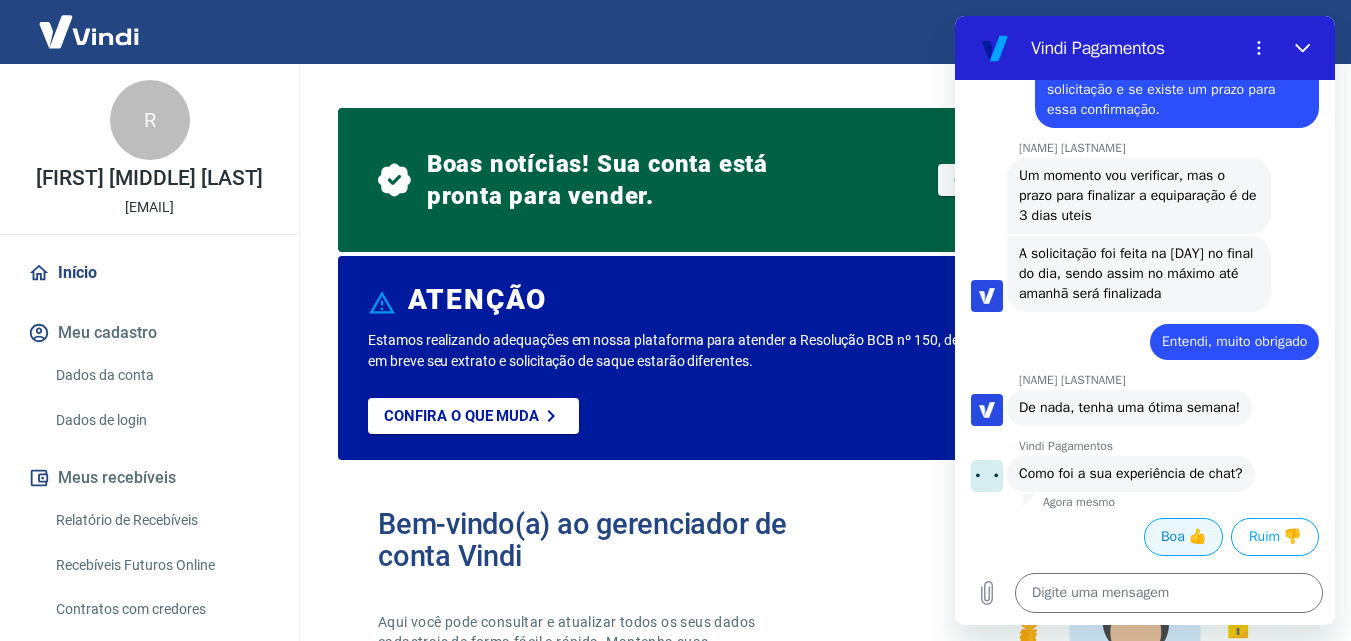 click on "Boa 👍" at bounding box center [1183, 537] 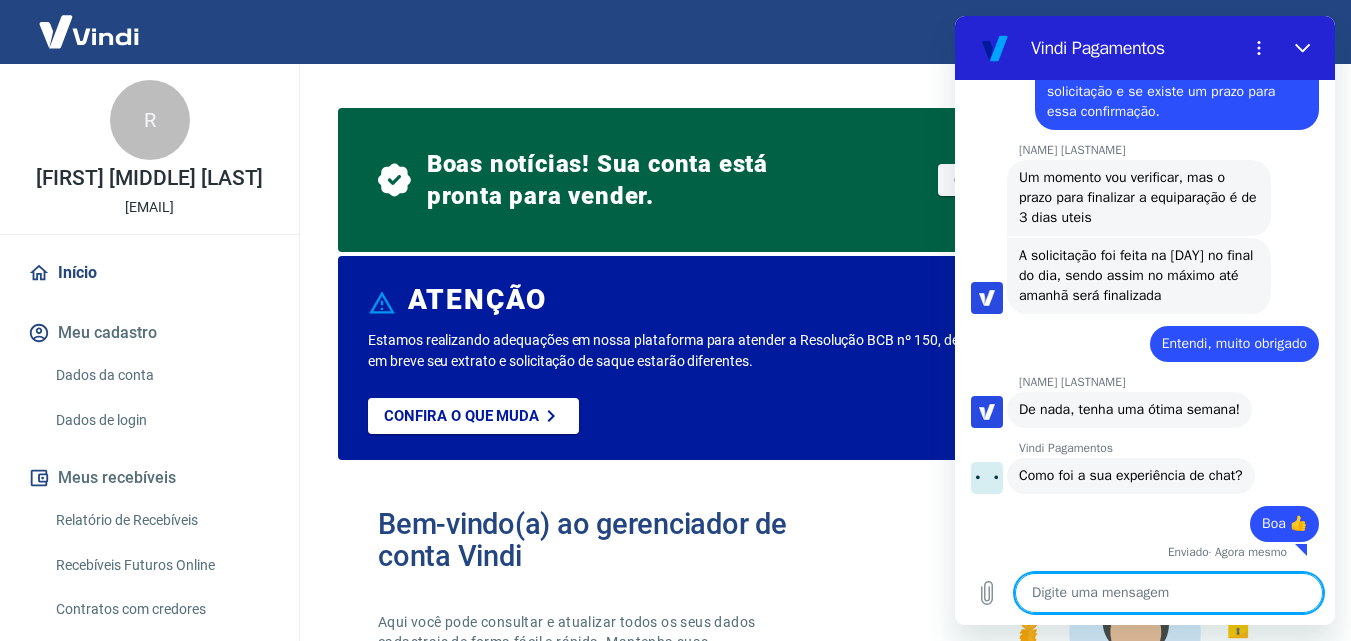 scroll, scrollTop: 780, scrollLeft: 0, axis: vertical 